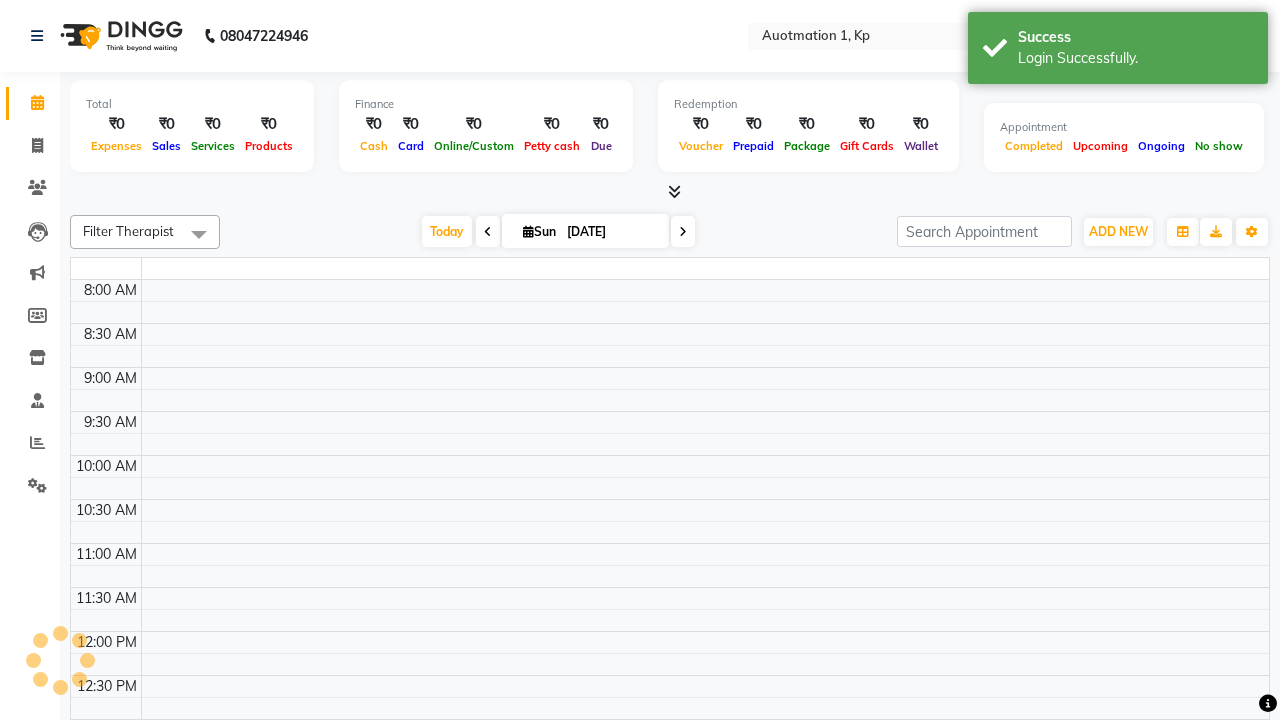 select on "en" 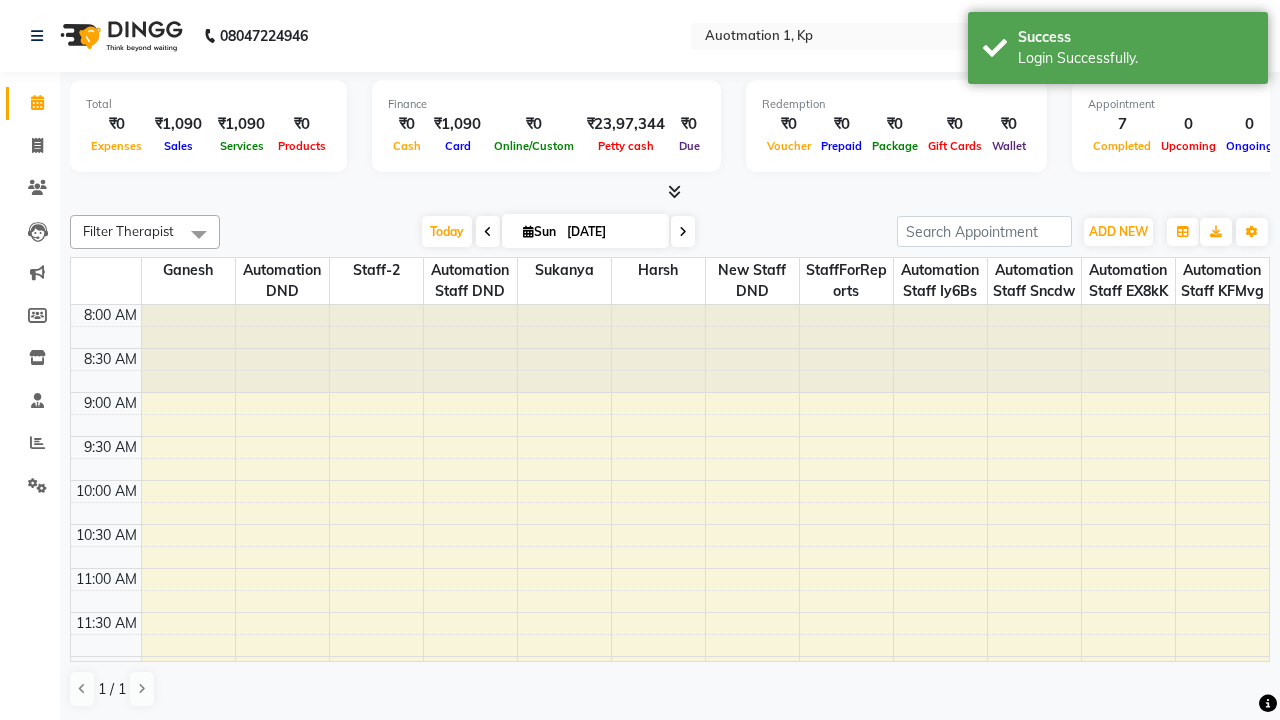 scroll, scrollTop: 0, scrollLeft: 0, axis: both 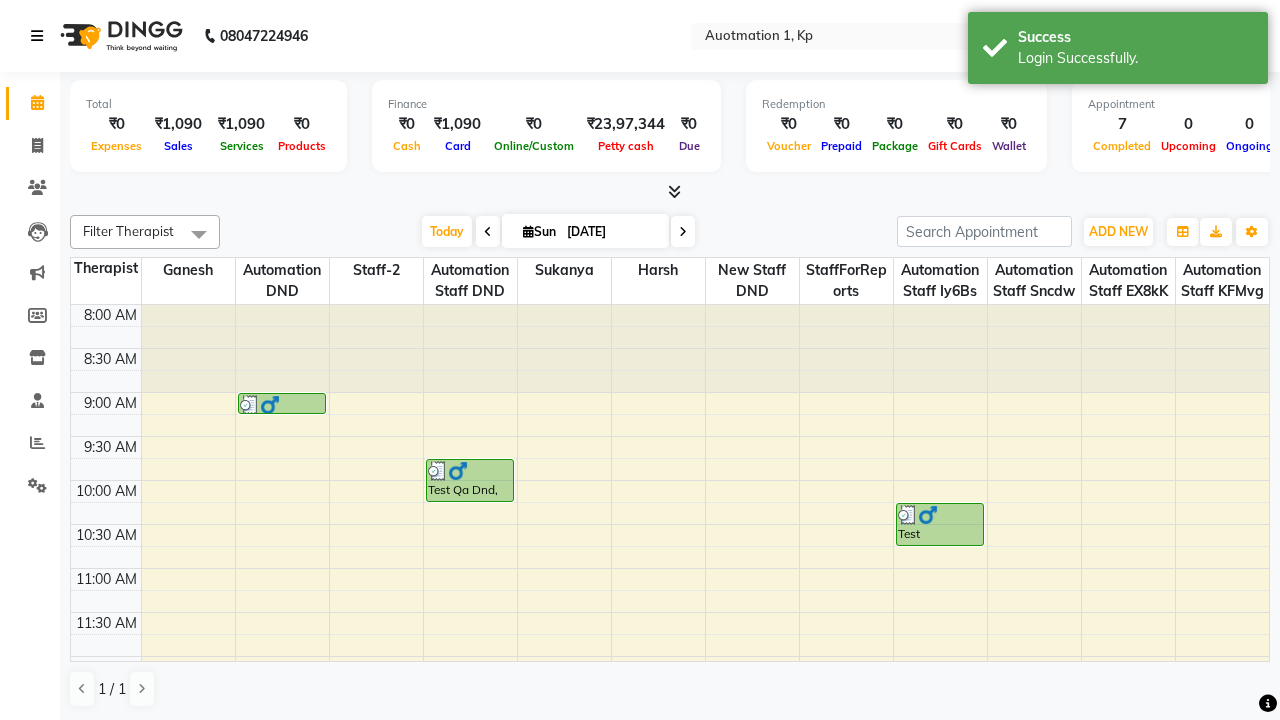 click at bounding box center [37, 36] 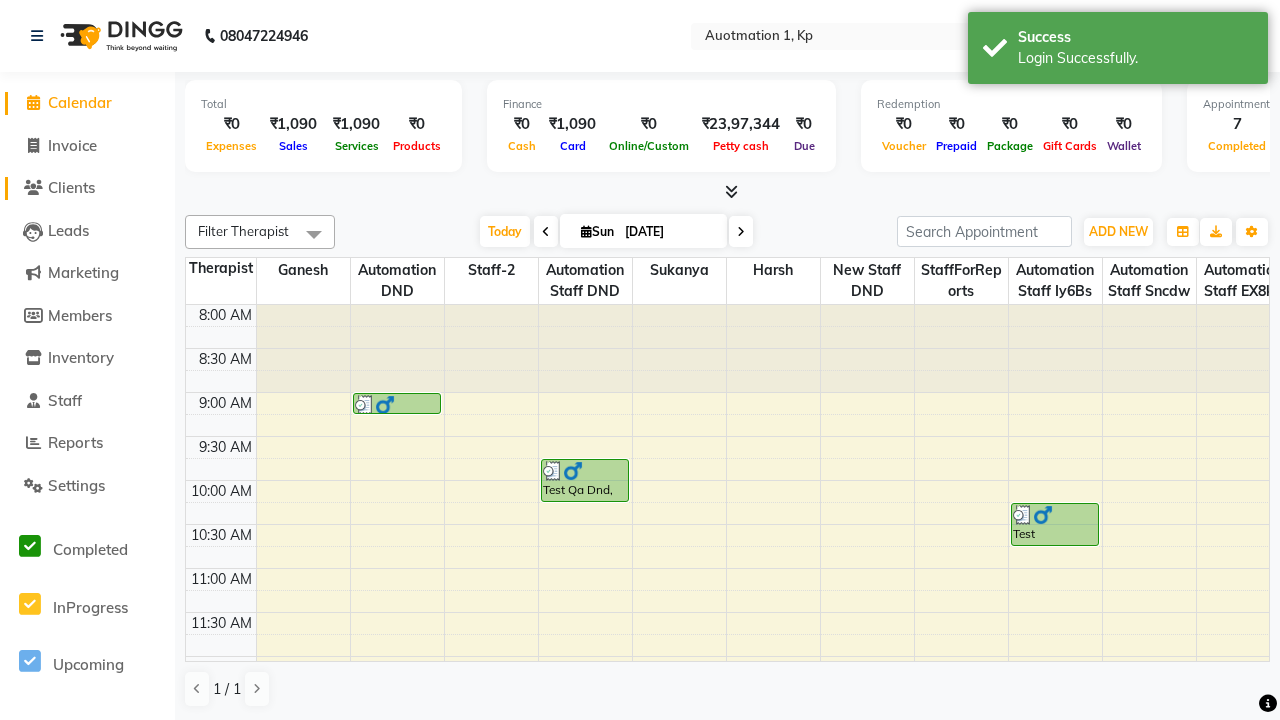 click on "Clients" 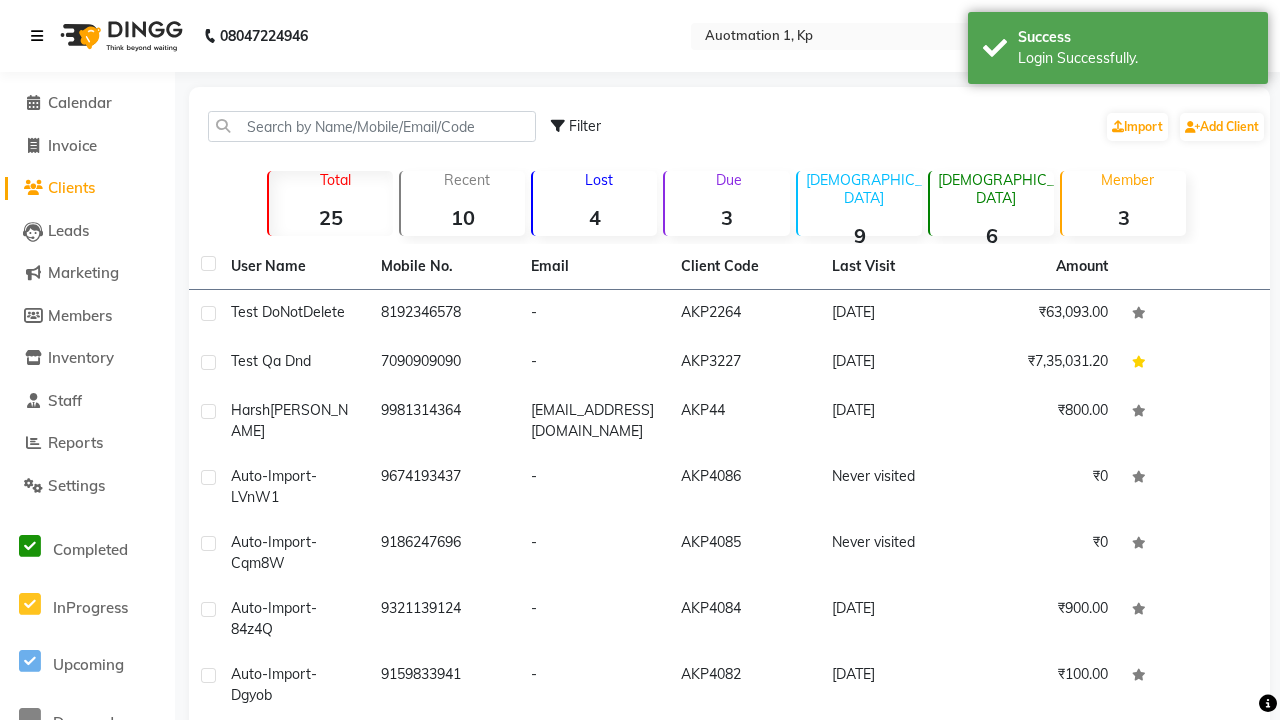 click at bounding box center [37, 36] 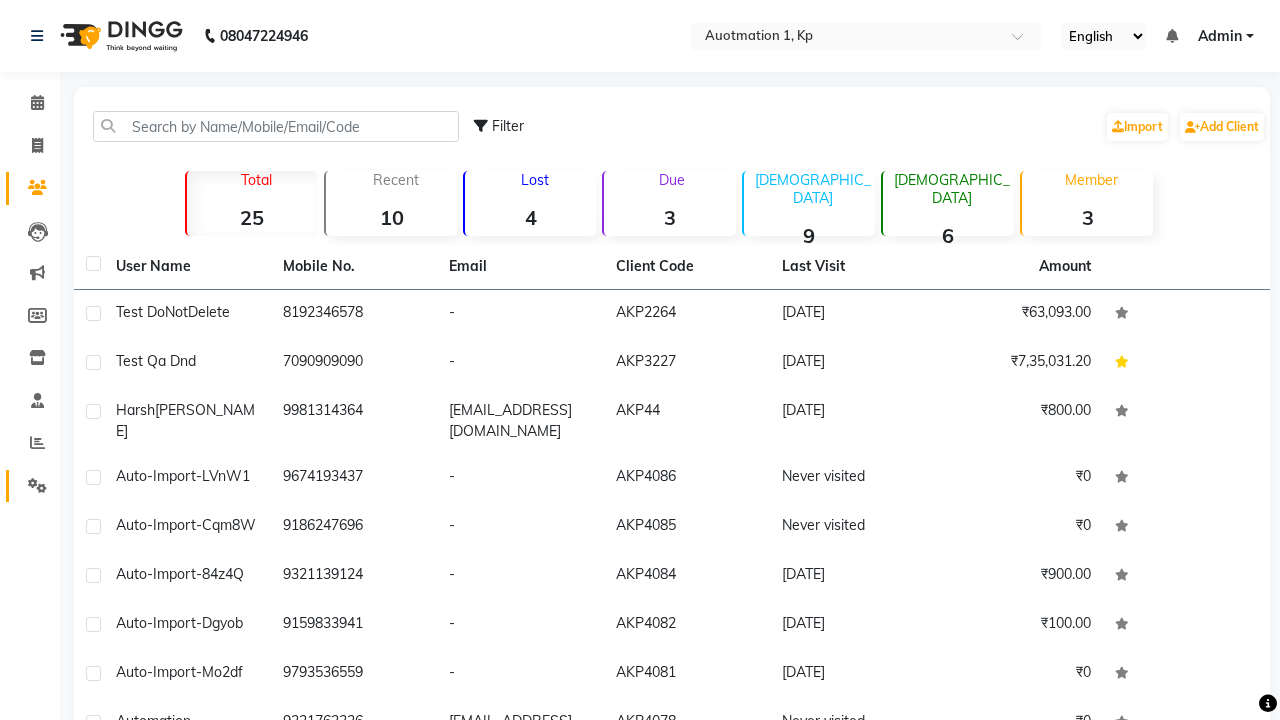 click 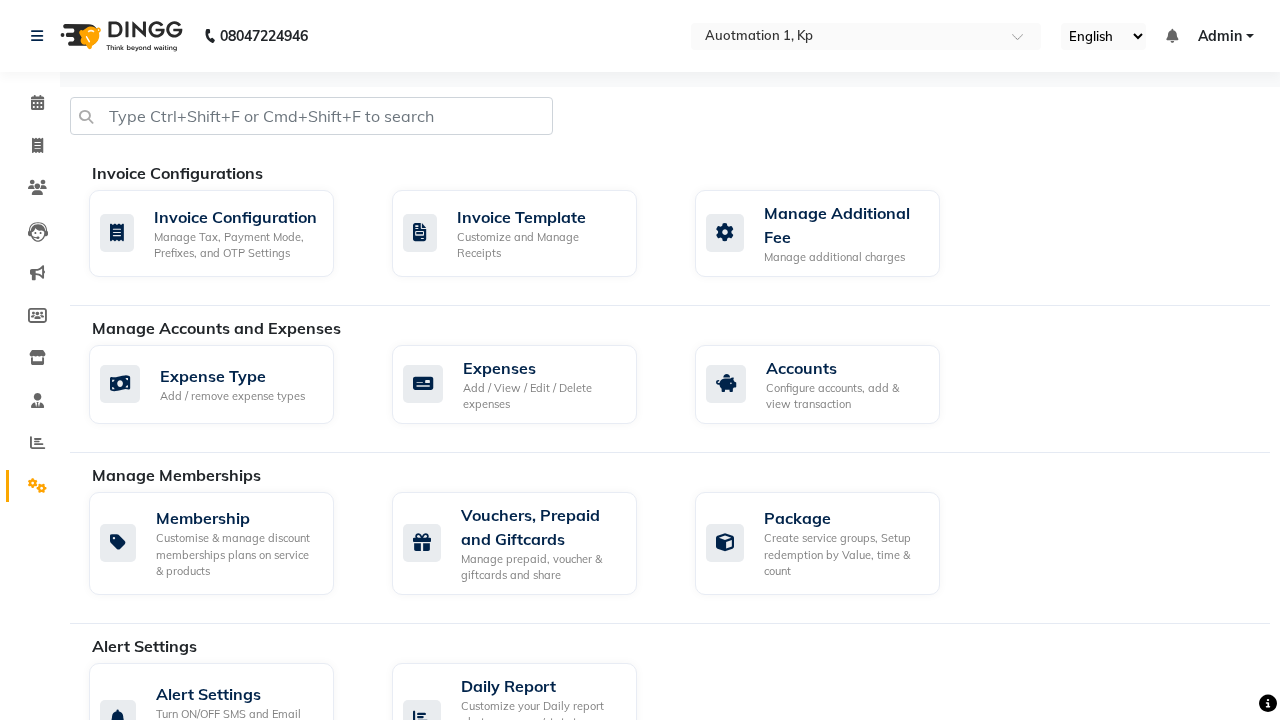 click on "Manage reset opening cash, change password." 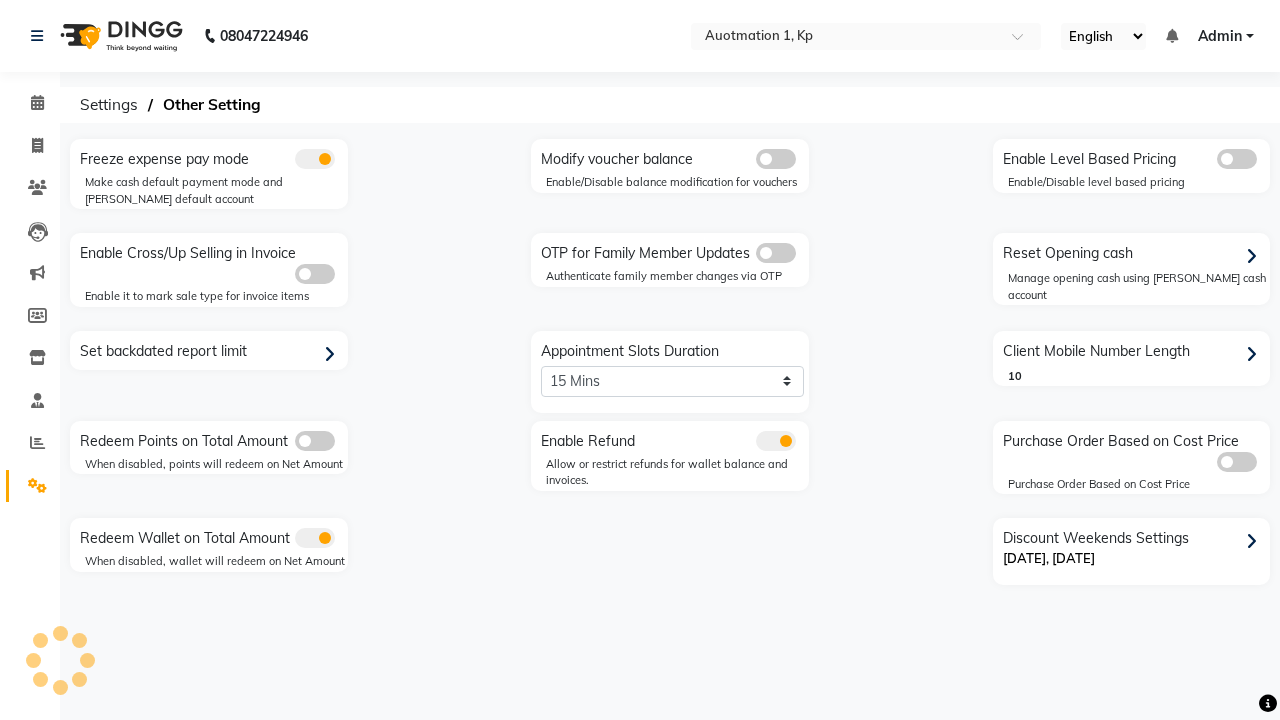 click 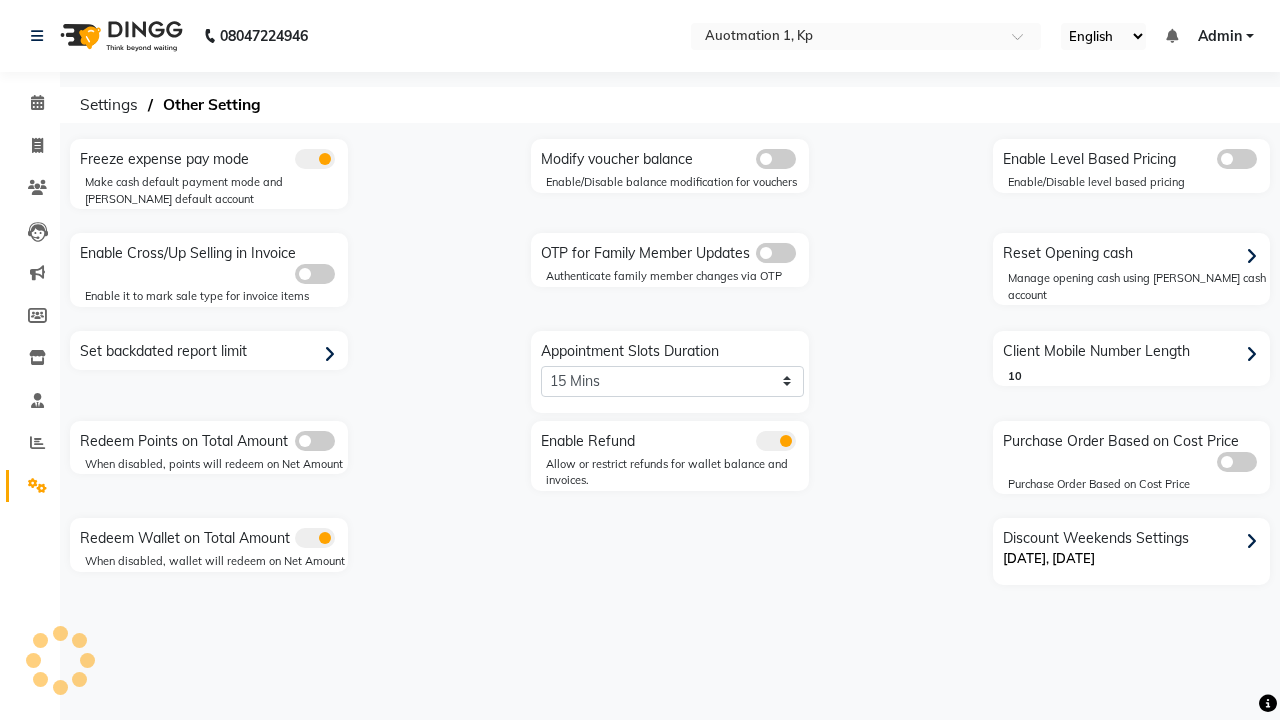 click 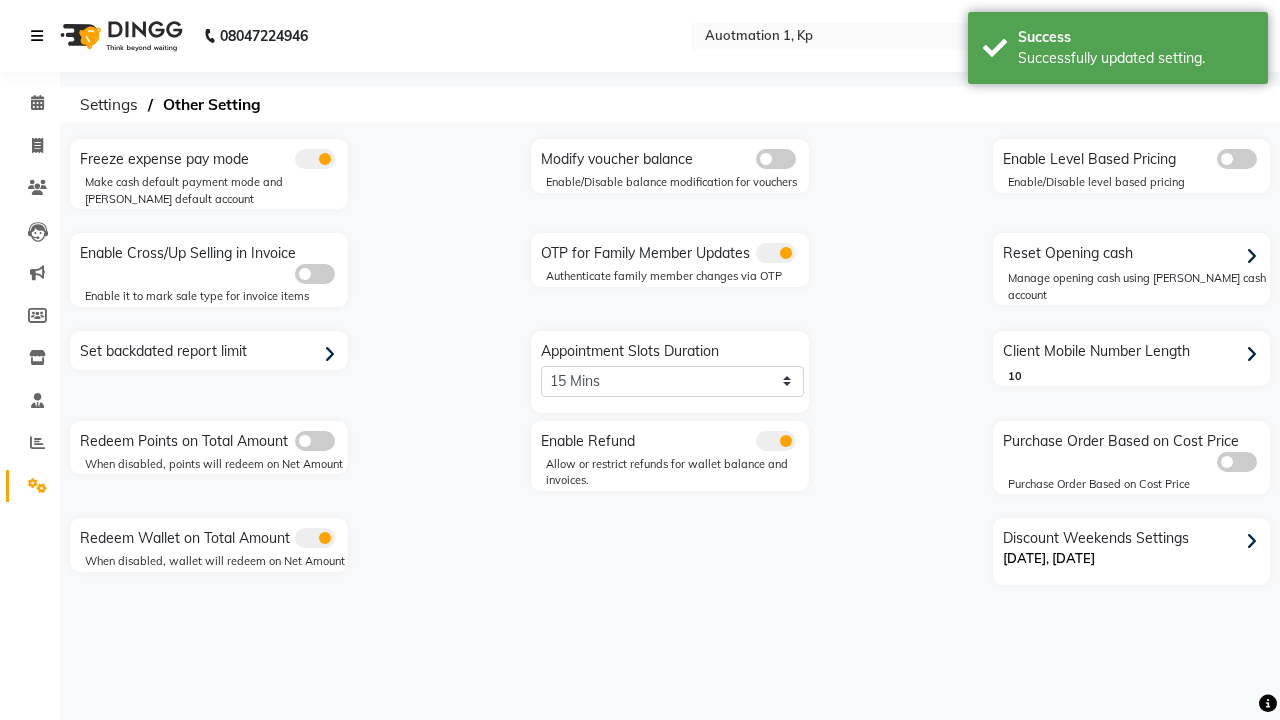 click at bounding box center (37, 36) 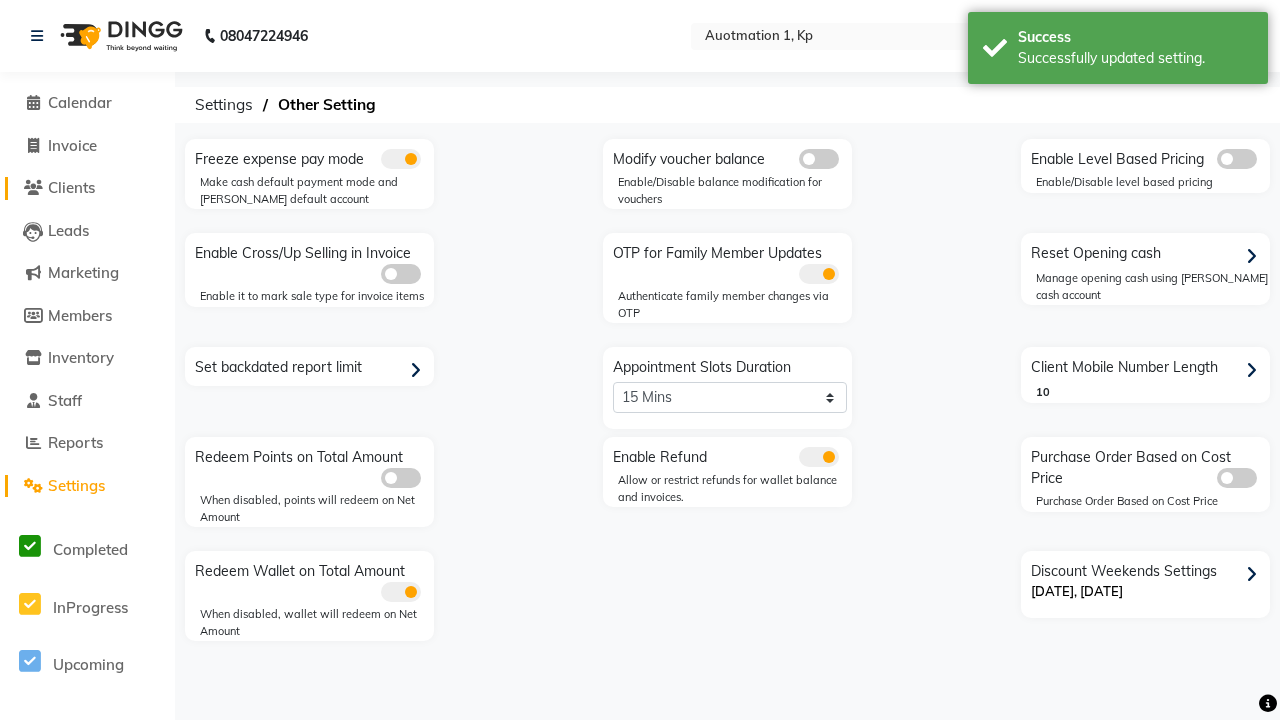 click on "Clients" 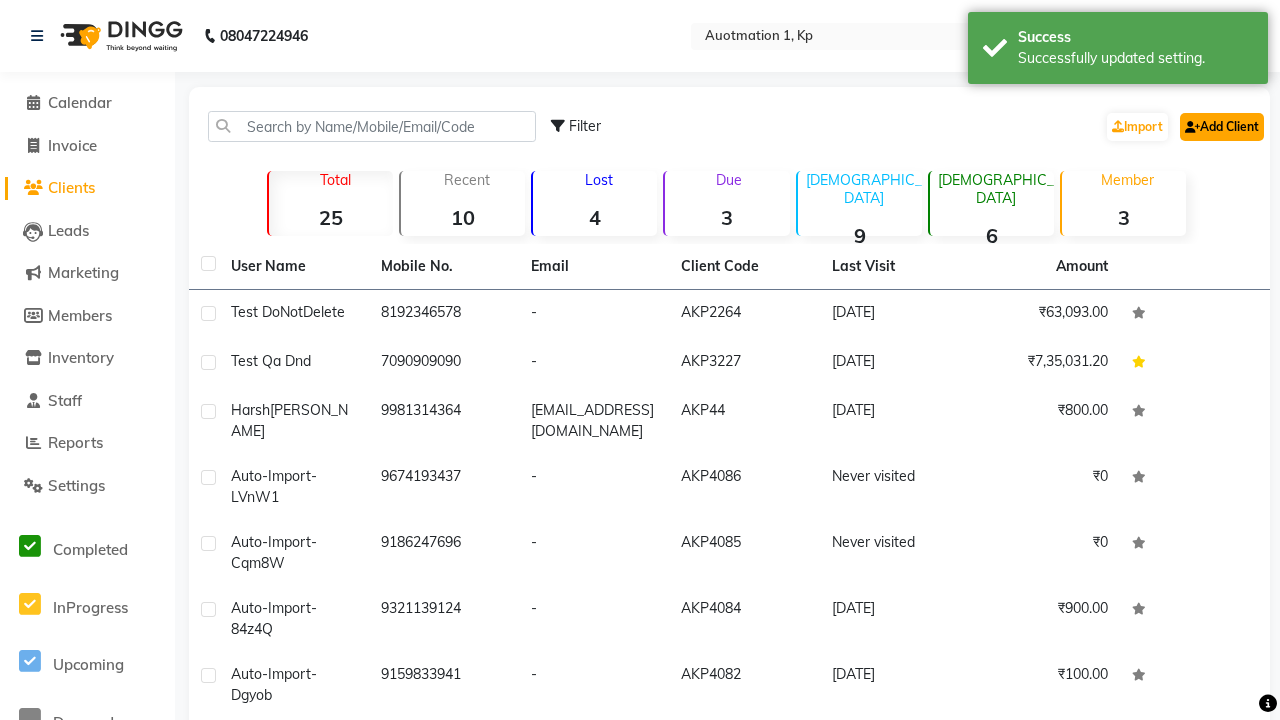 click on "Add Client" 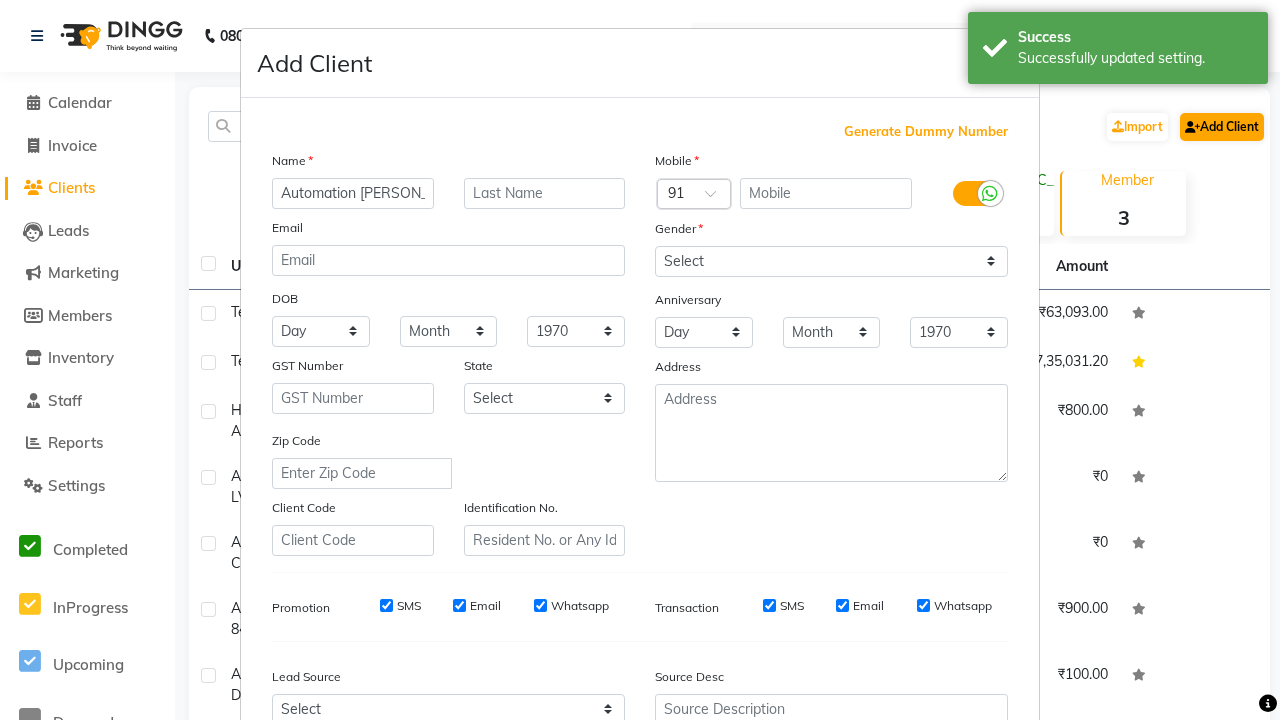 type on "Automation [PERSON_NAME]" 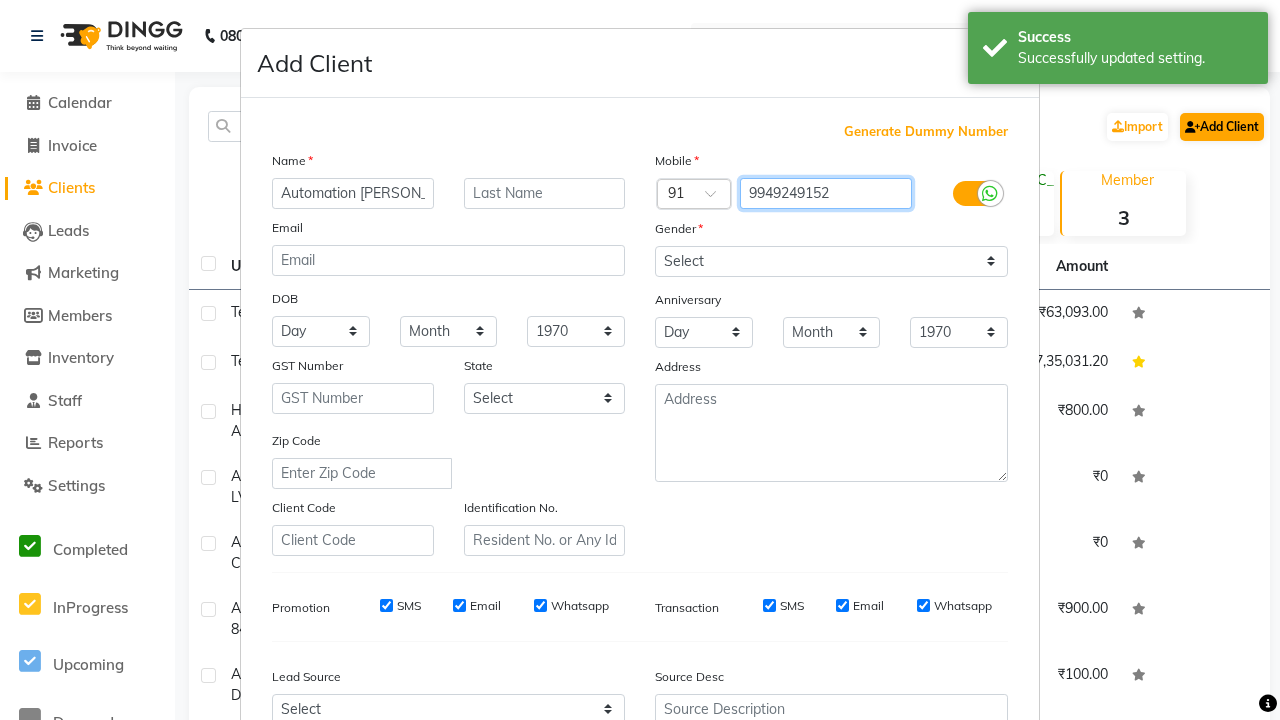 type on "9949249152" 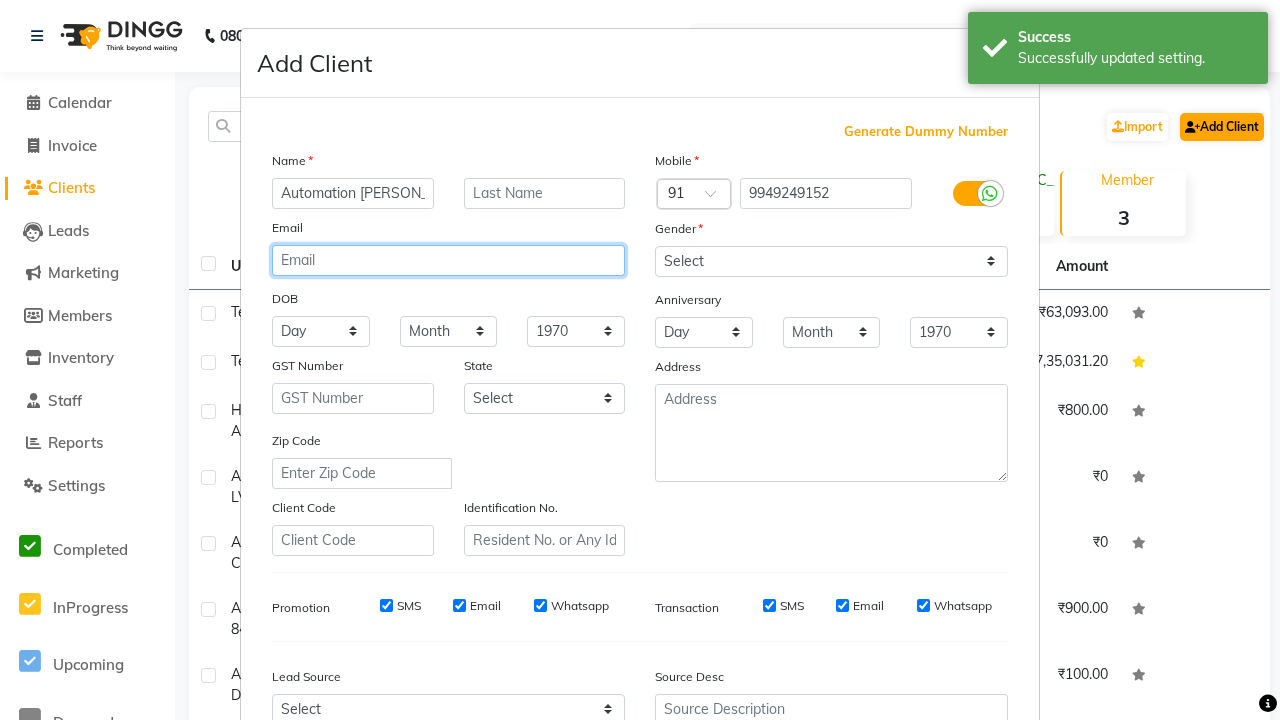type on "[EMAIL_ADDRESS][DOMAIN_NAME]" 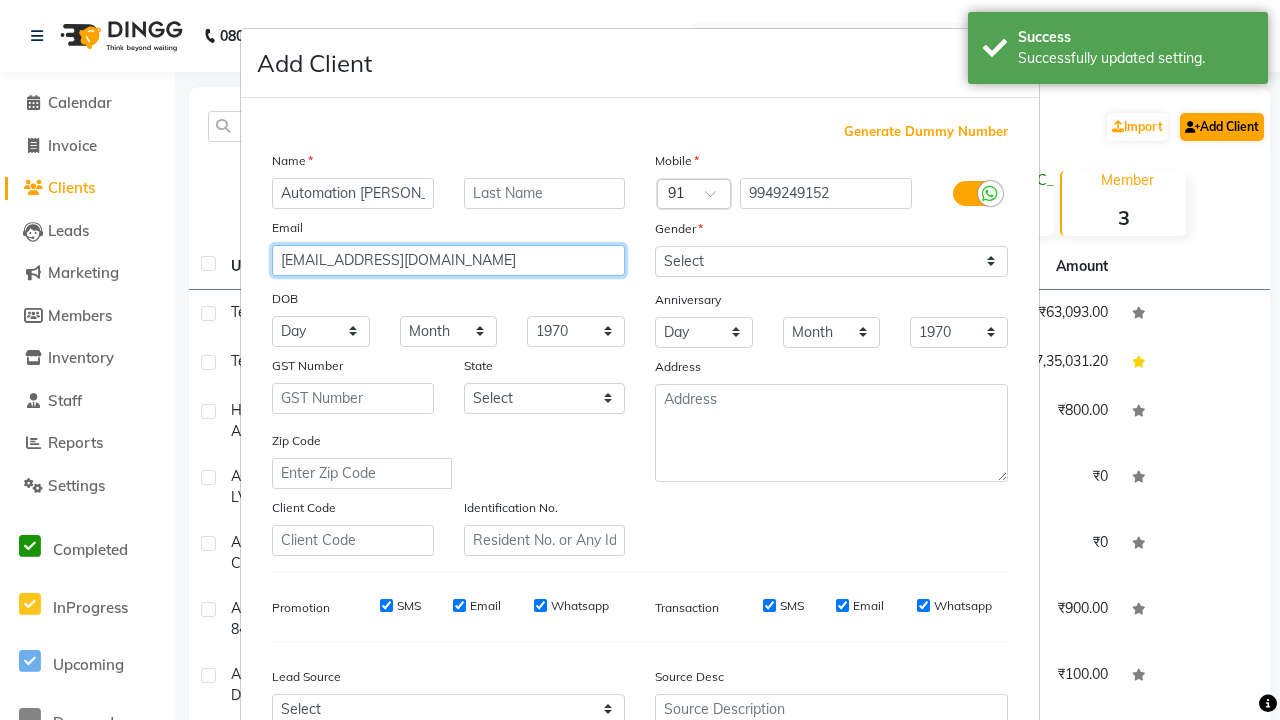 select on "[DEMOGRAPHIC_DATA]" 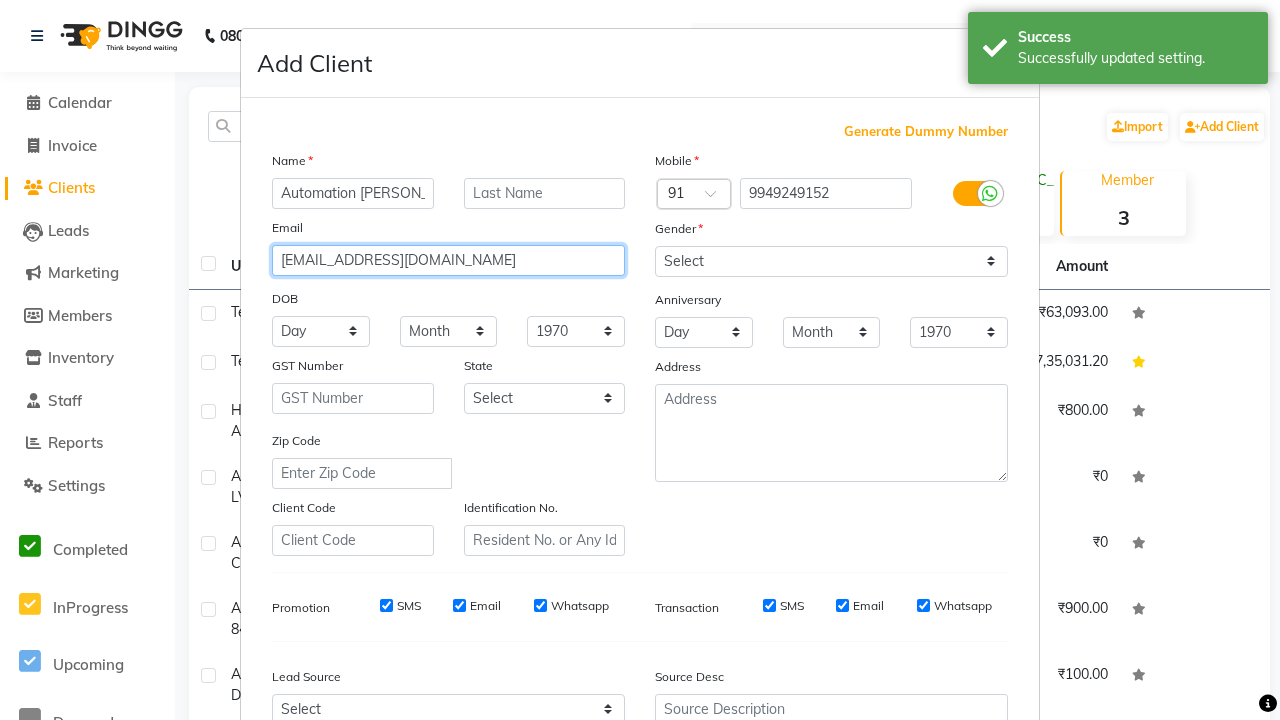 type on "[EMAIL_ADDRESS][DOMAIN_NAME]" 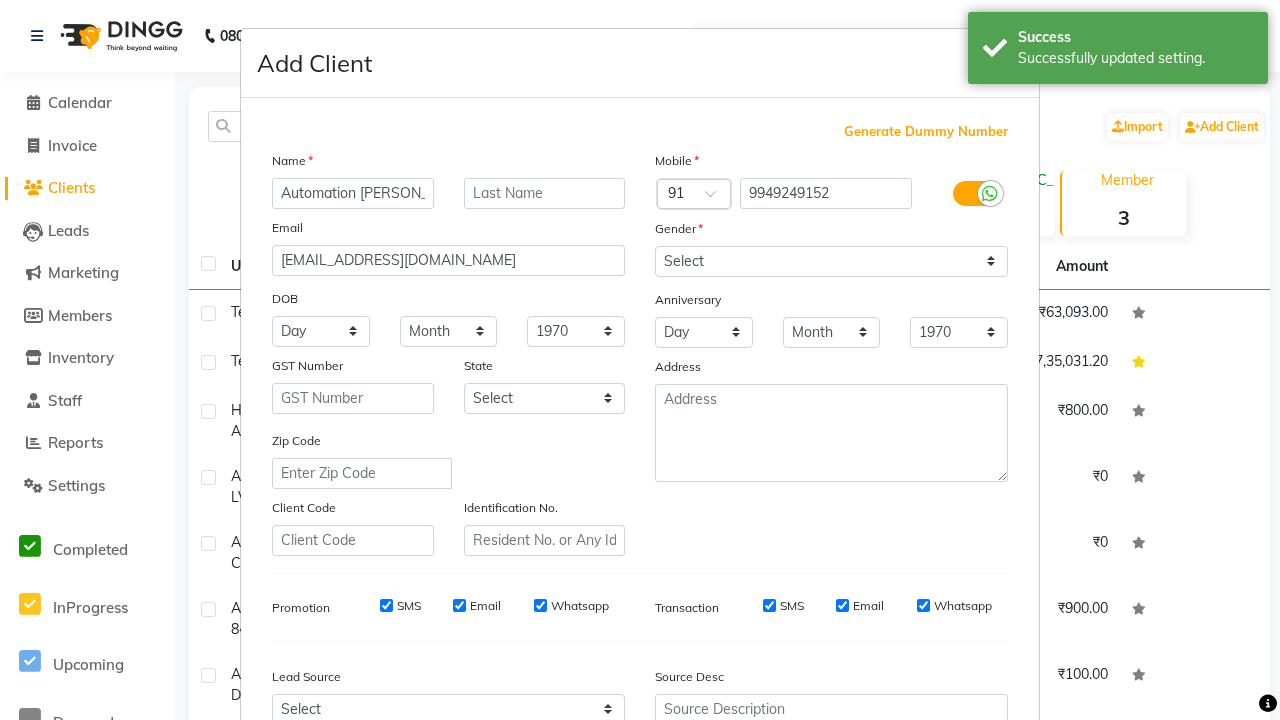 click on "Add" at bounding box center [906, 855] 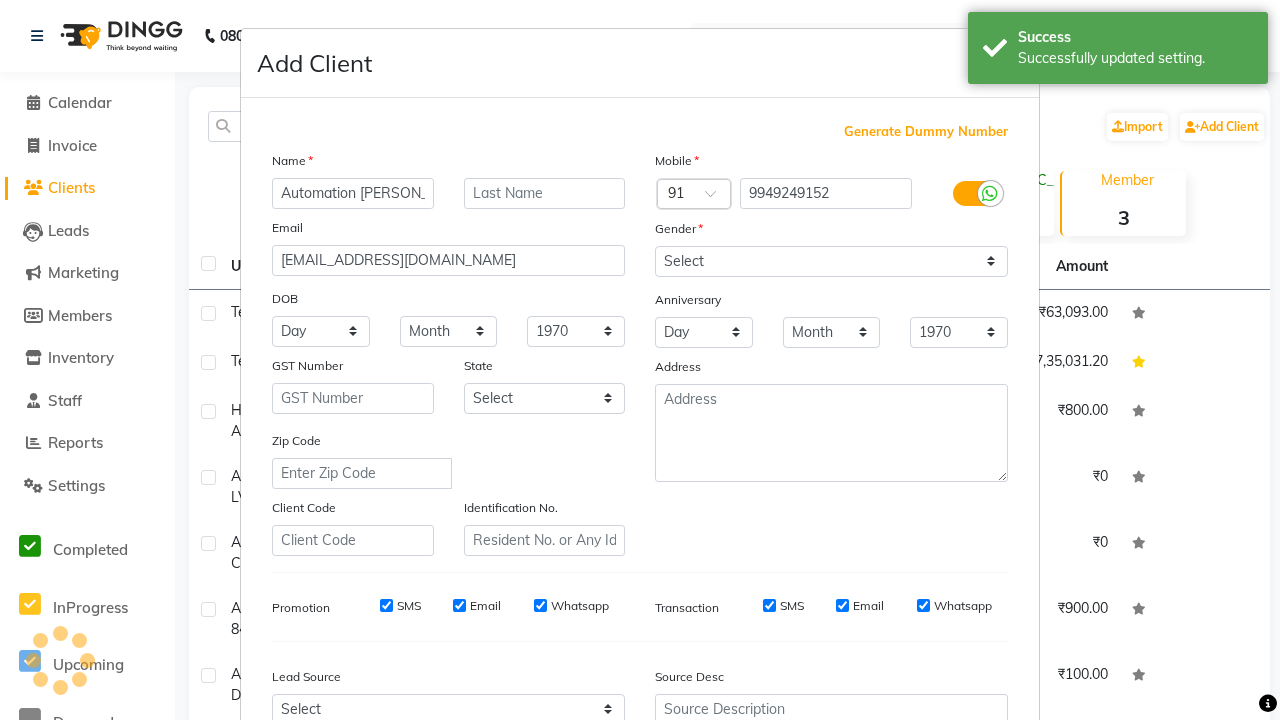 scroll, scrollTop: 203, scrollLeft: 0, axis: vertical 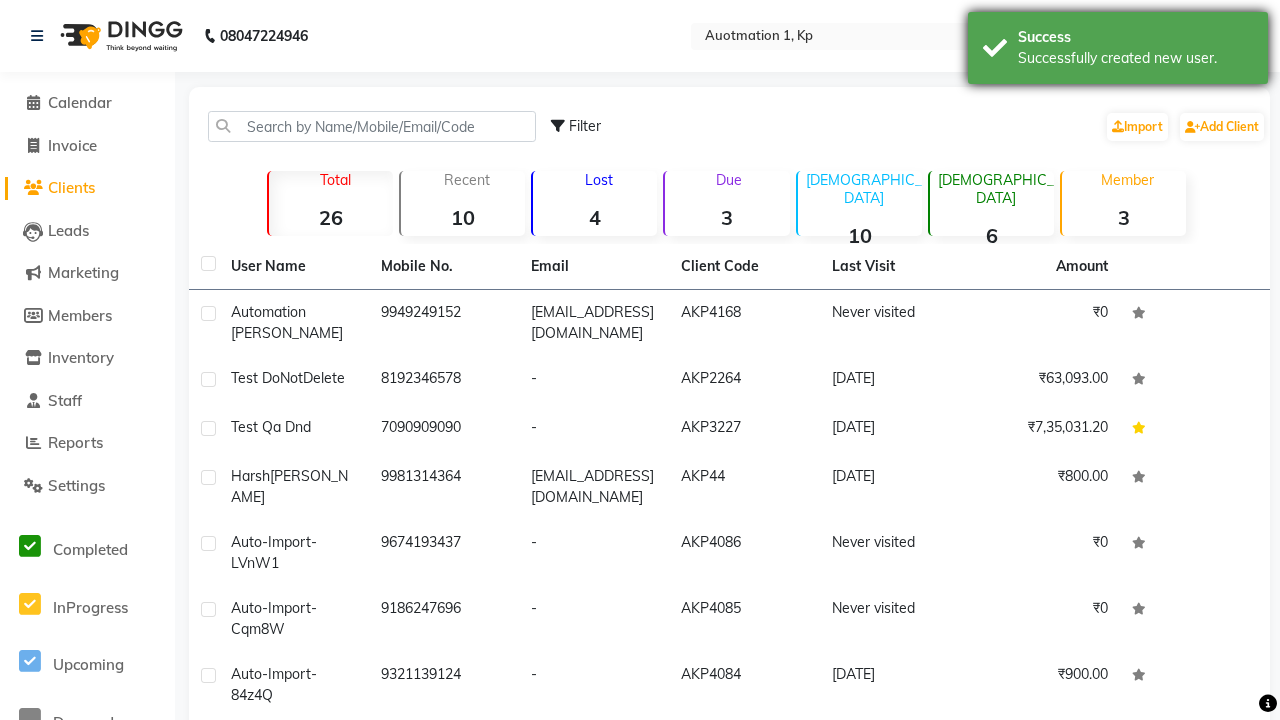 click on "Successfully created new user." at bounding box center [1135, 58] 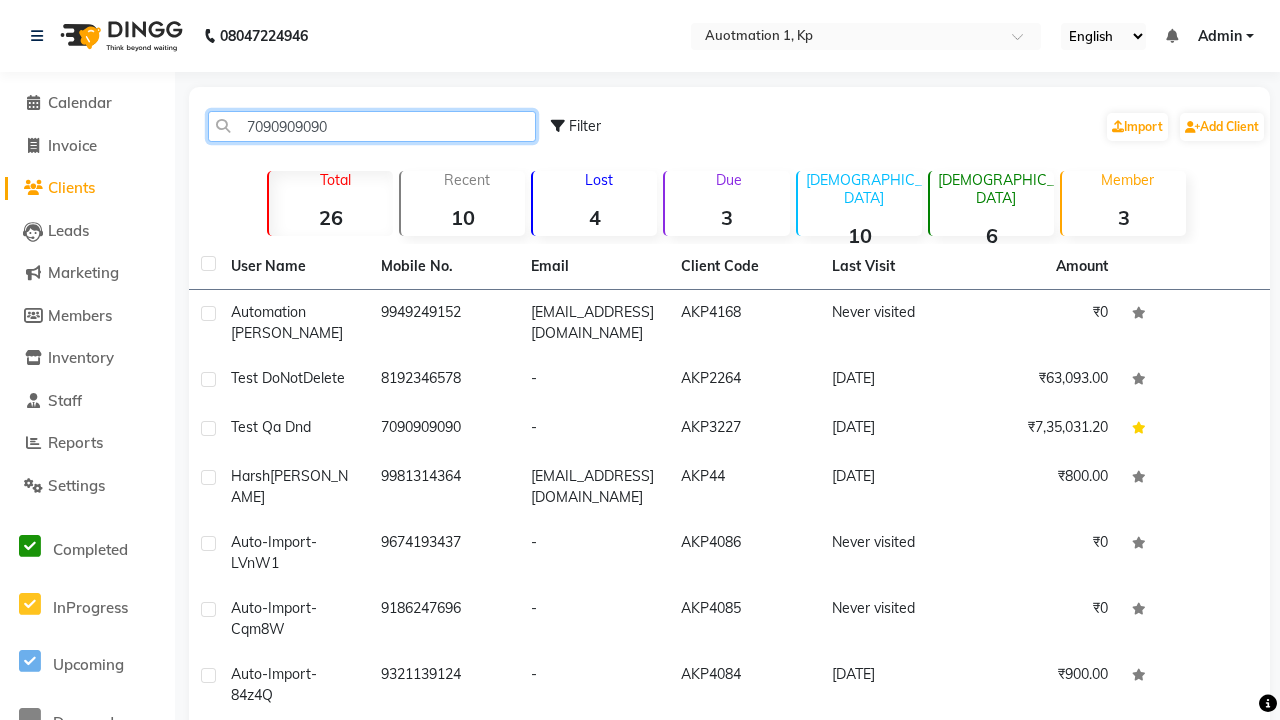 type on "7090909090" 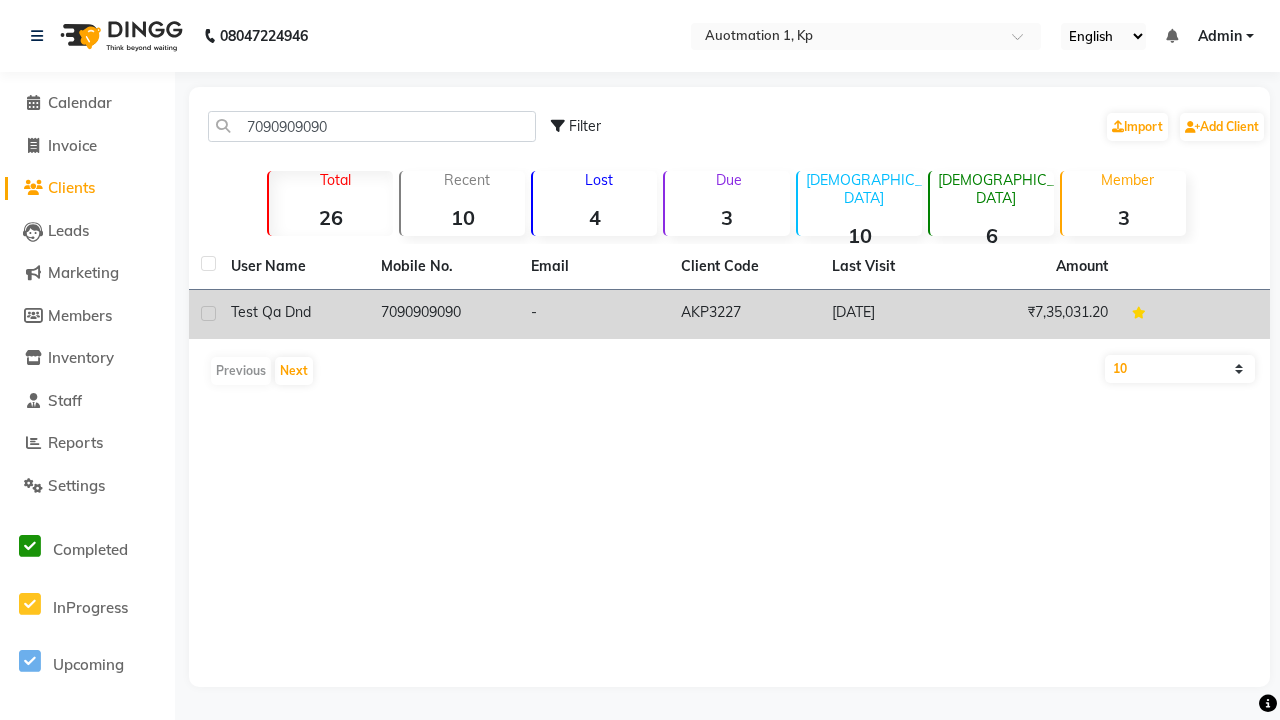 click on "7090909090" 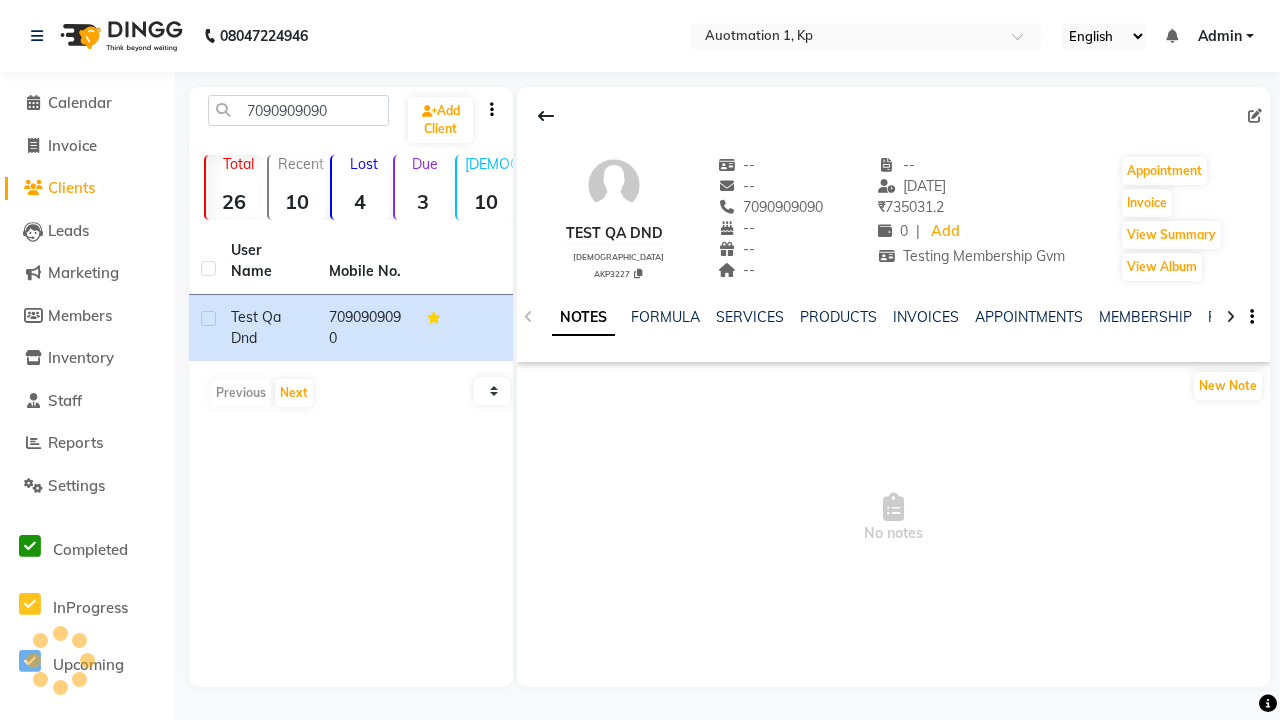 click on "FAMILY" 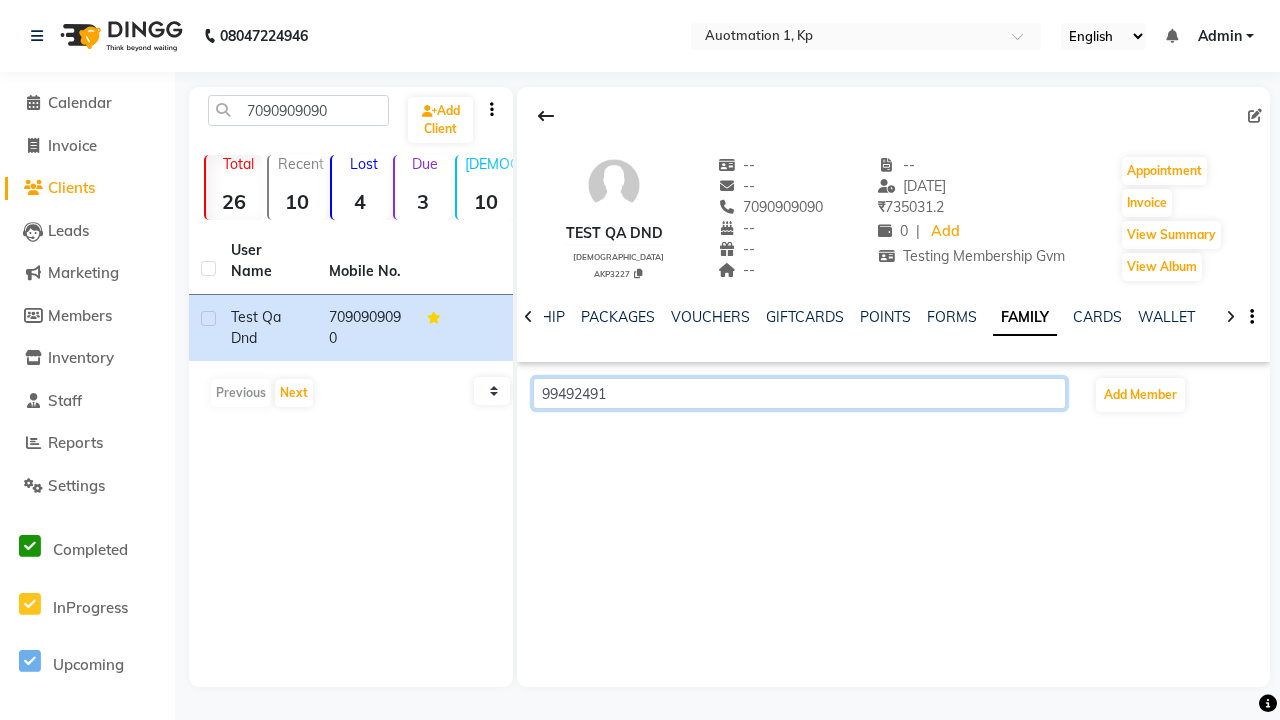 scroll, scrollTop: 0, scrollLeft: 433, axis: horizontal 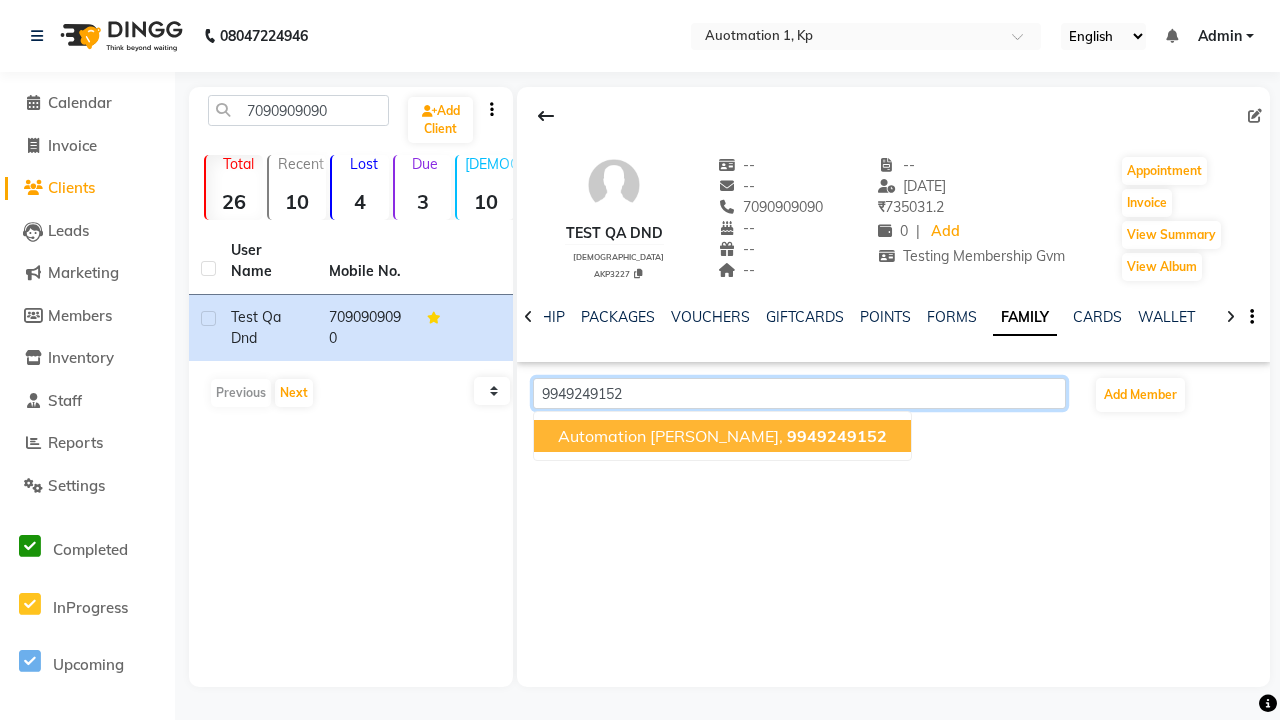click on "9949249152" 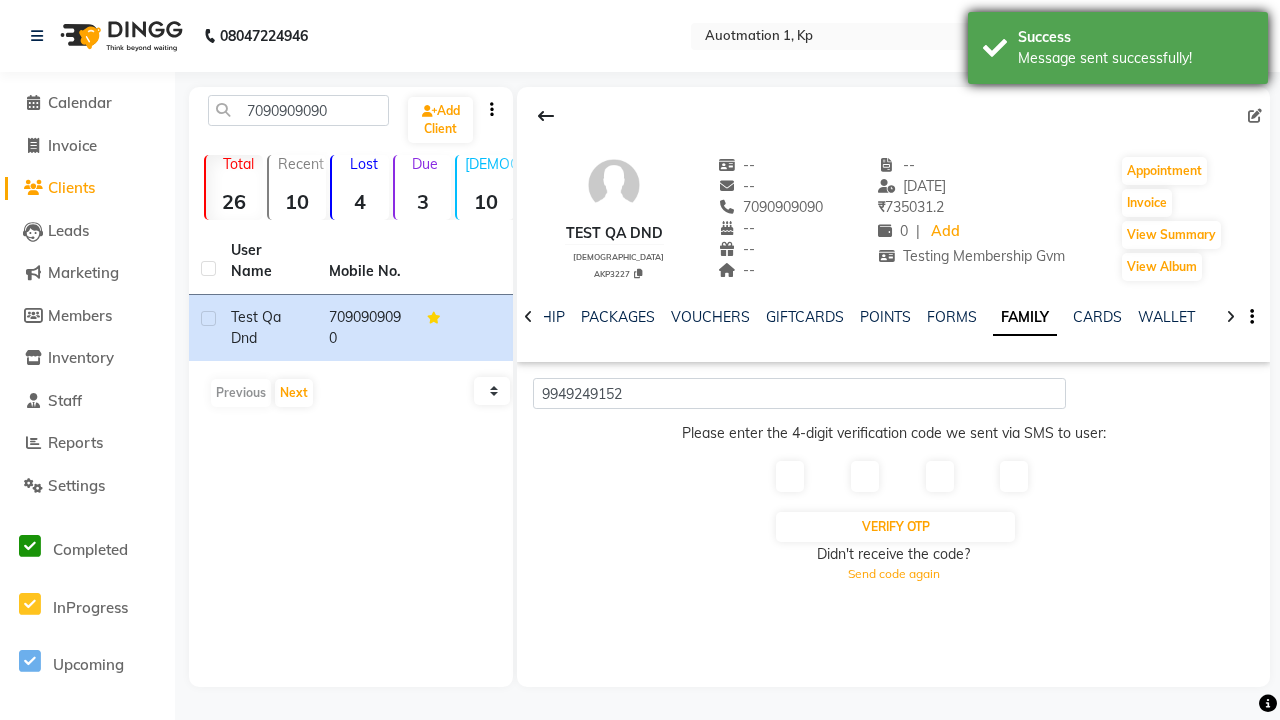 click on "Message sent successfully!" at bounding box center [1135, 58] 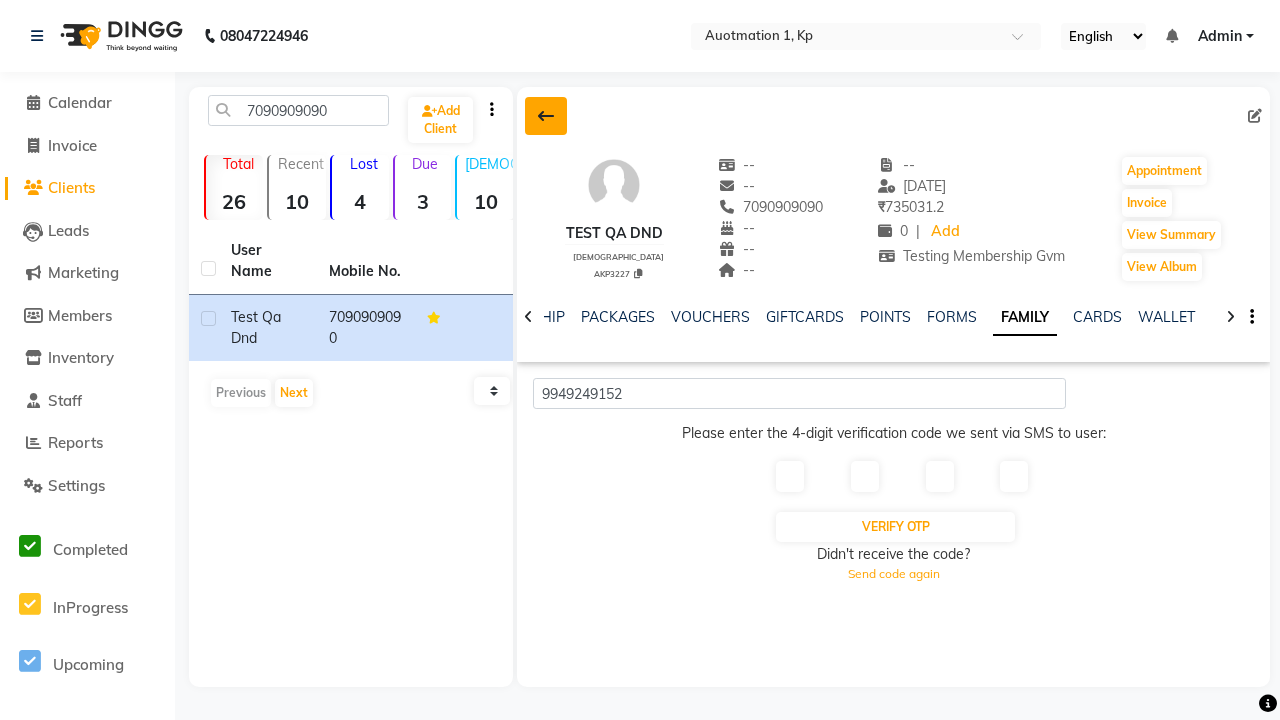 click 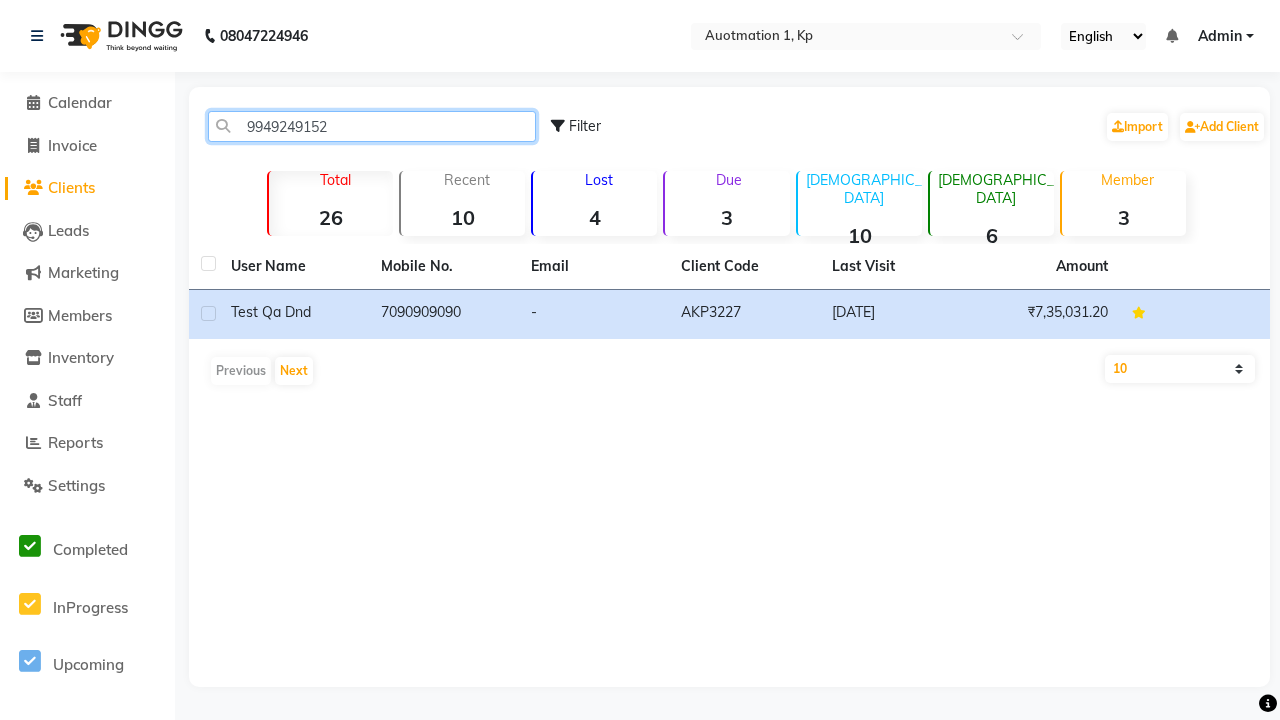 type on "9949249152" 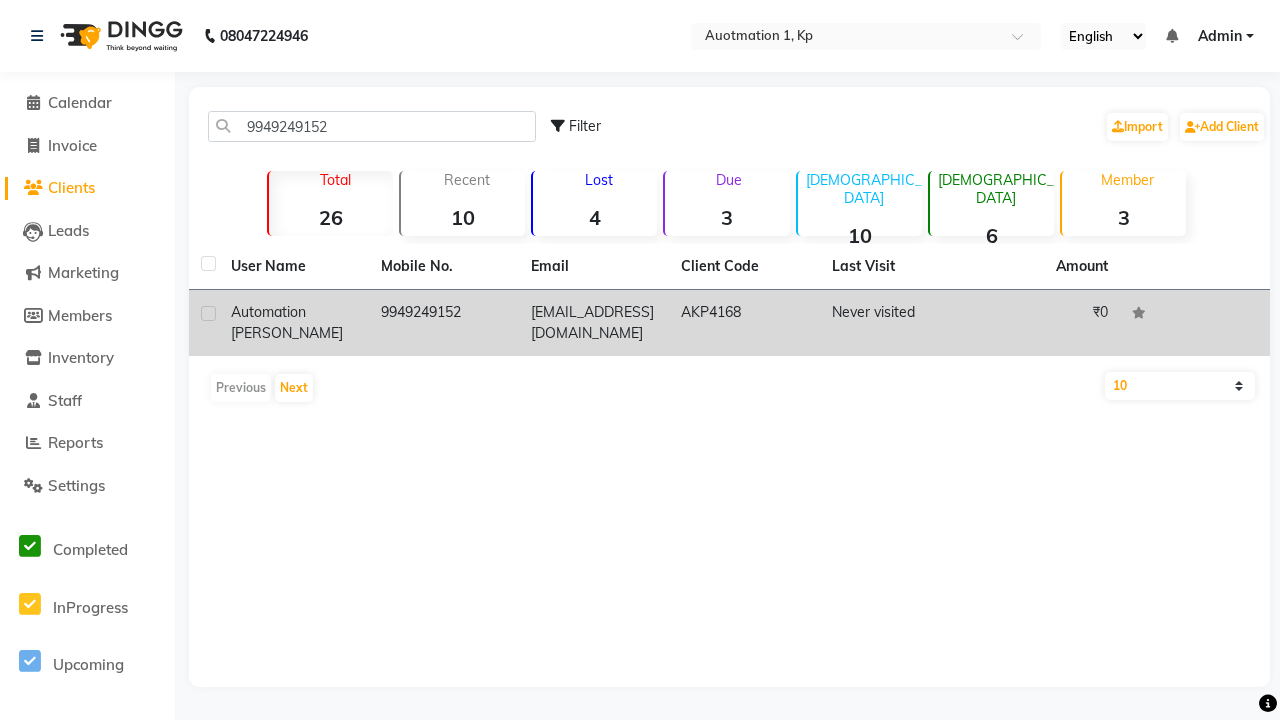 click on "9949249152" 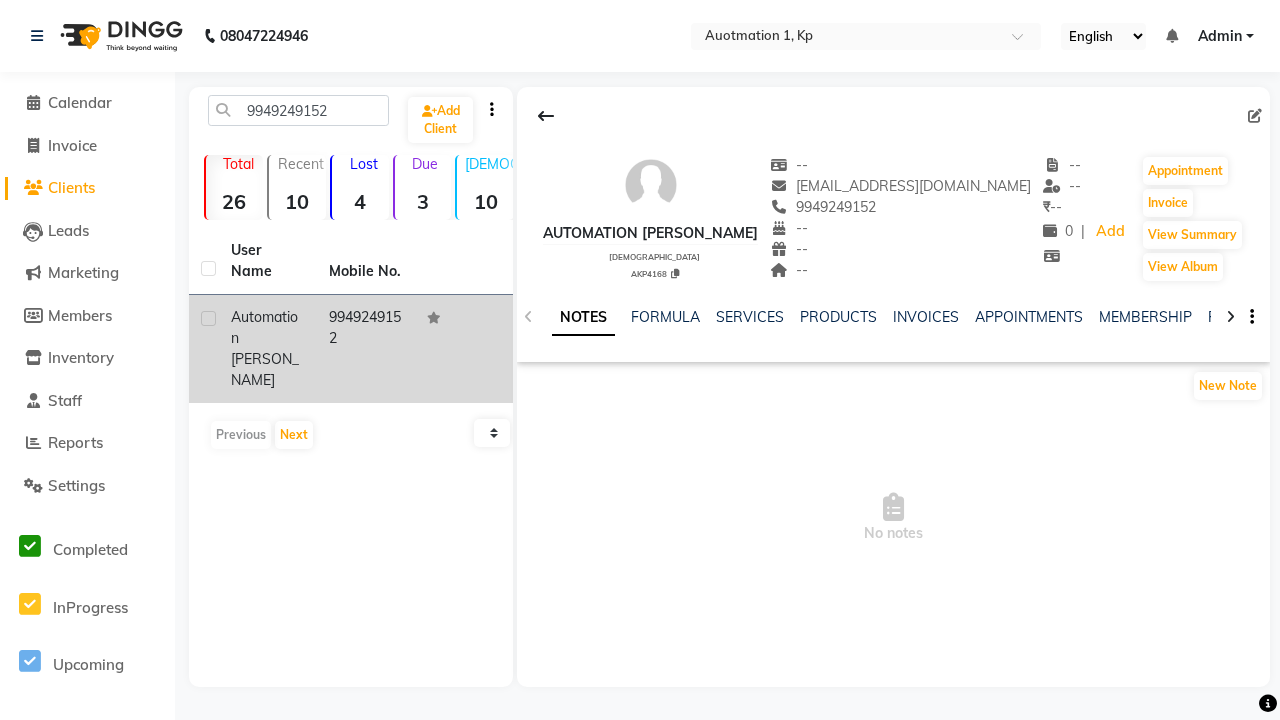 click 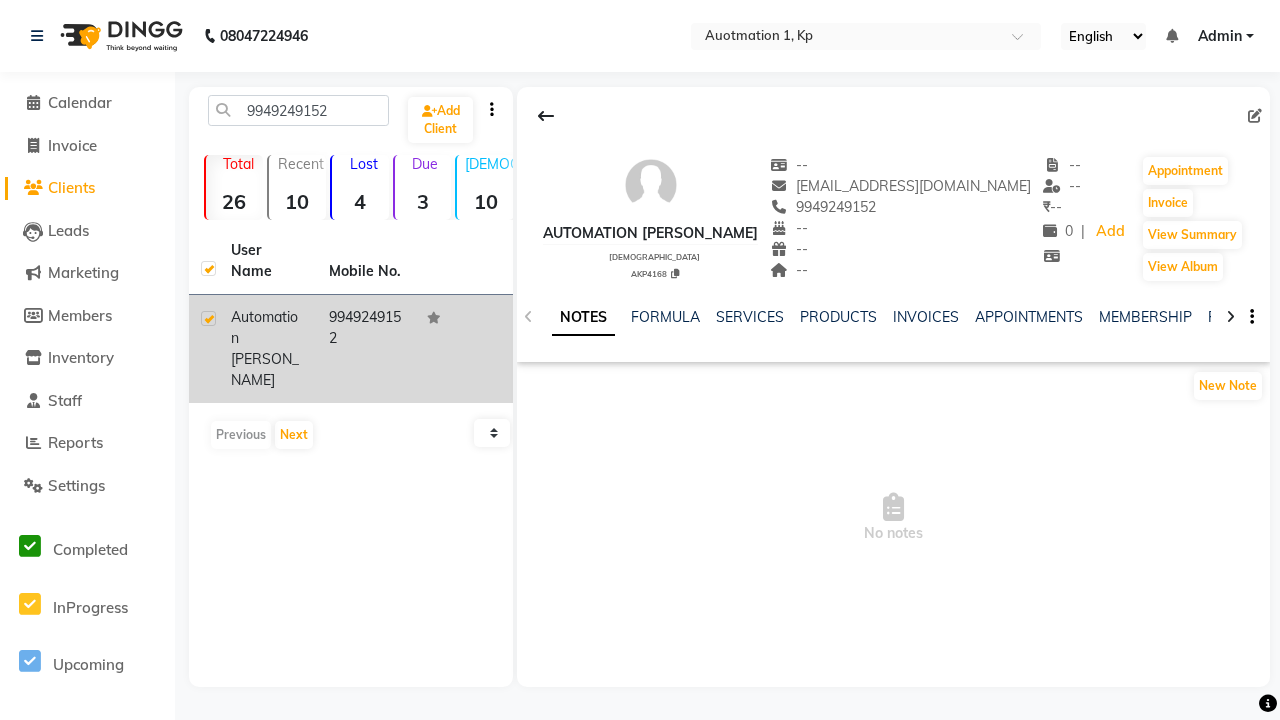 checkbox on "true" 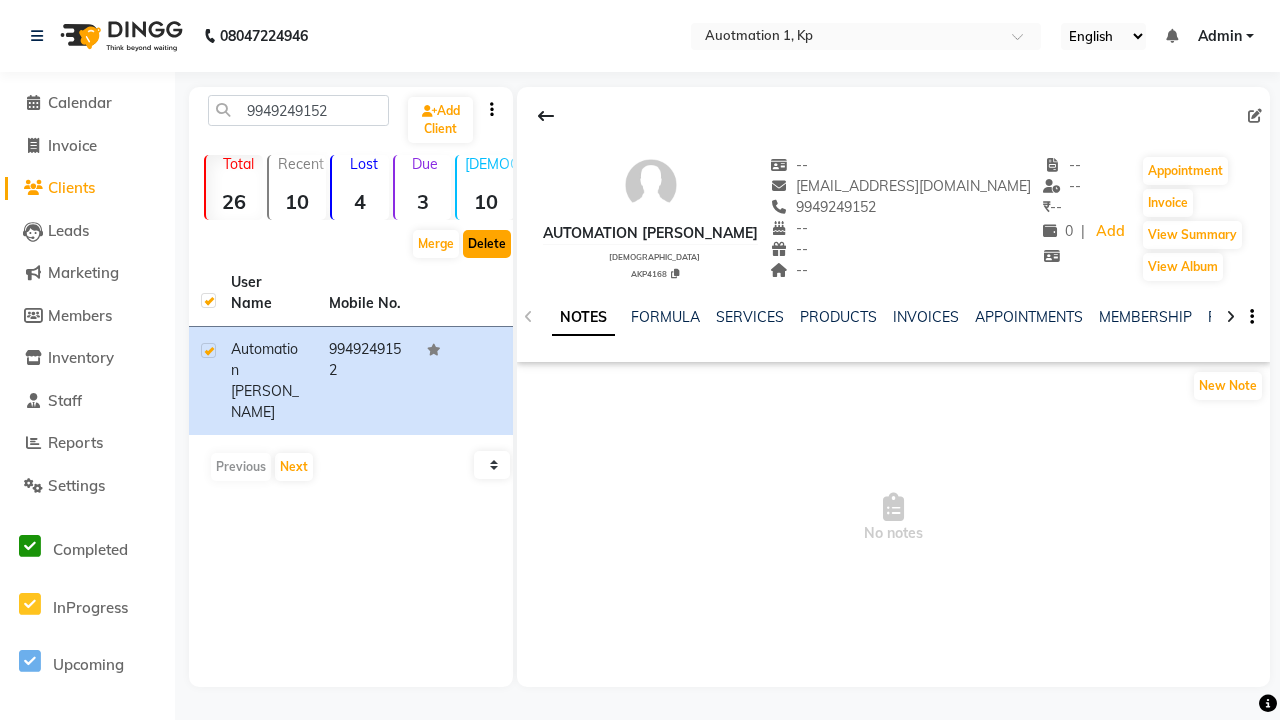 click on "Delete" 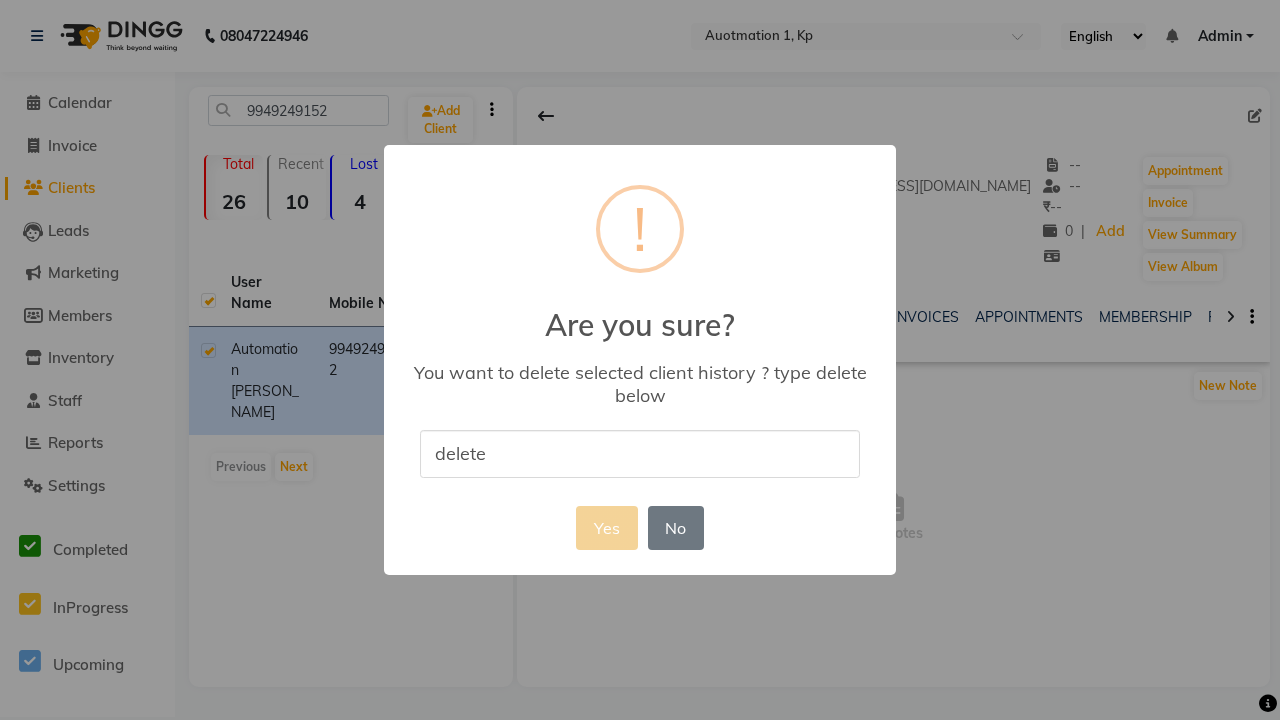 type on "delete" 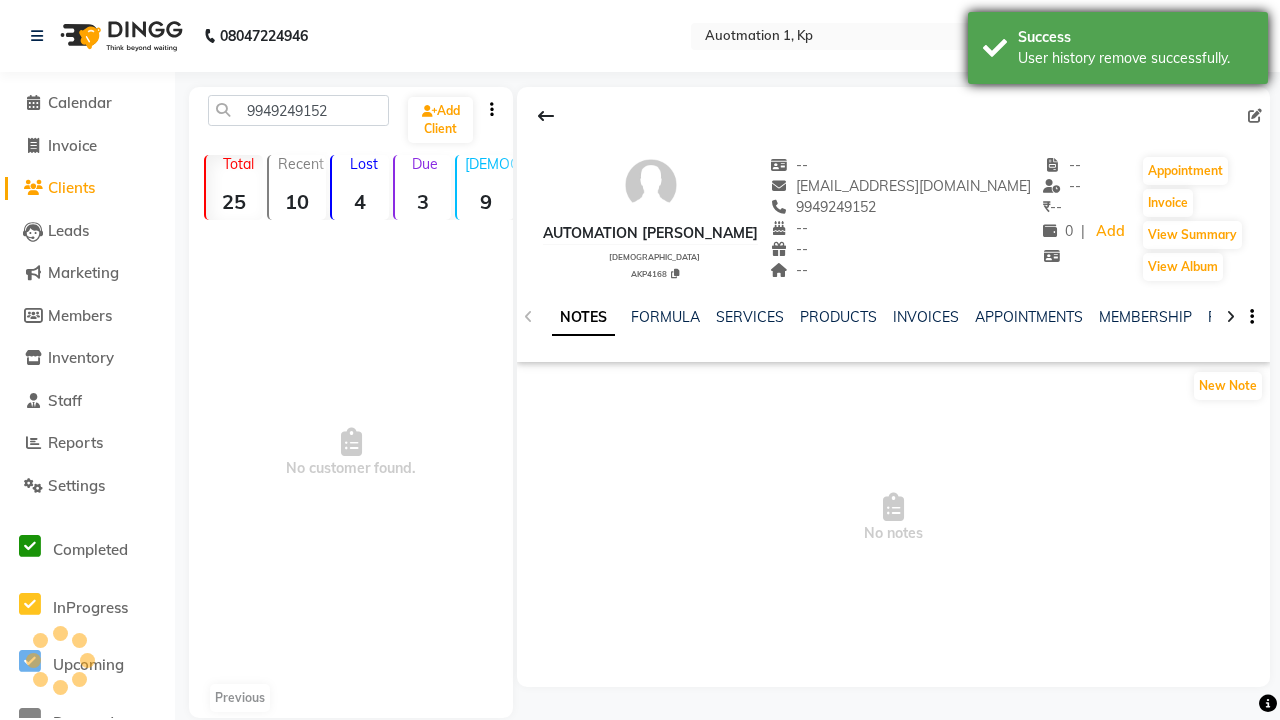 click on "User history remove successfully." at bounding box center [1135, 58] 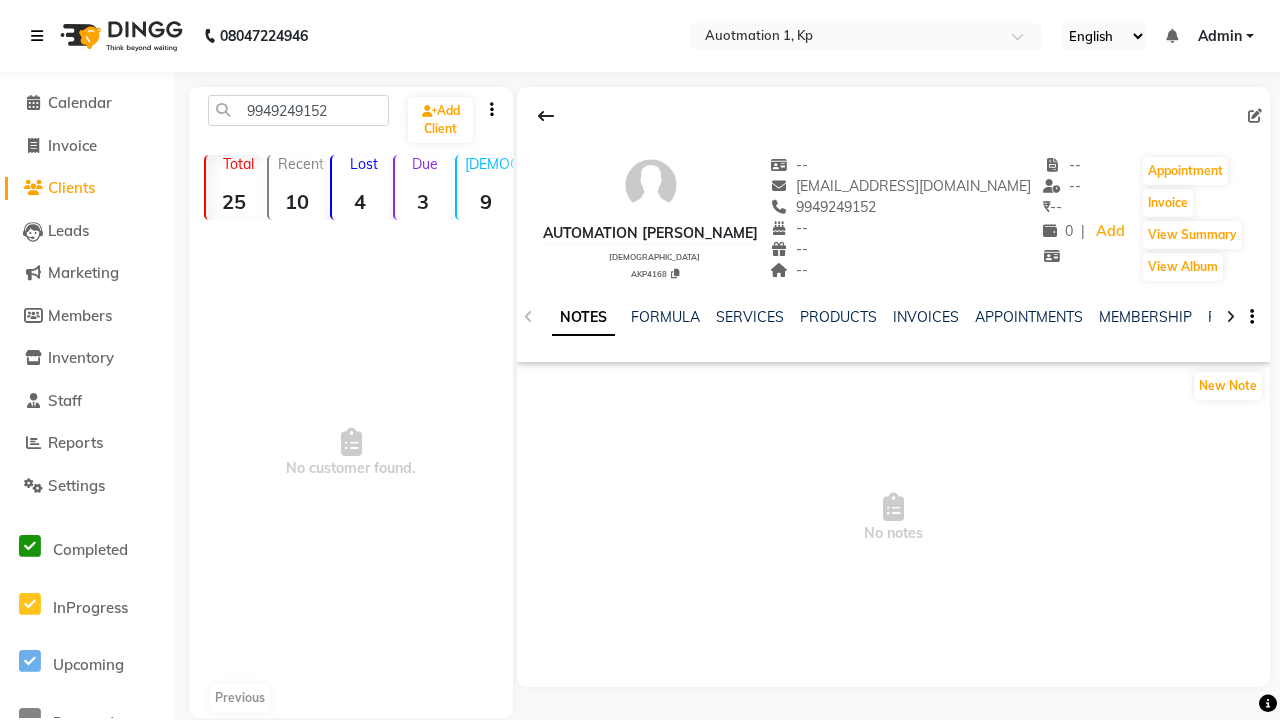 click at bounding box center (37, 36) 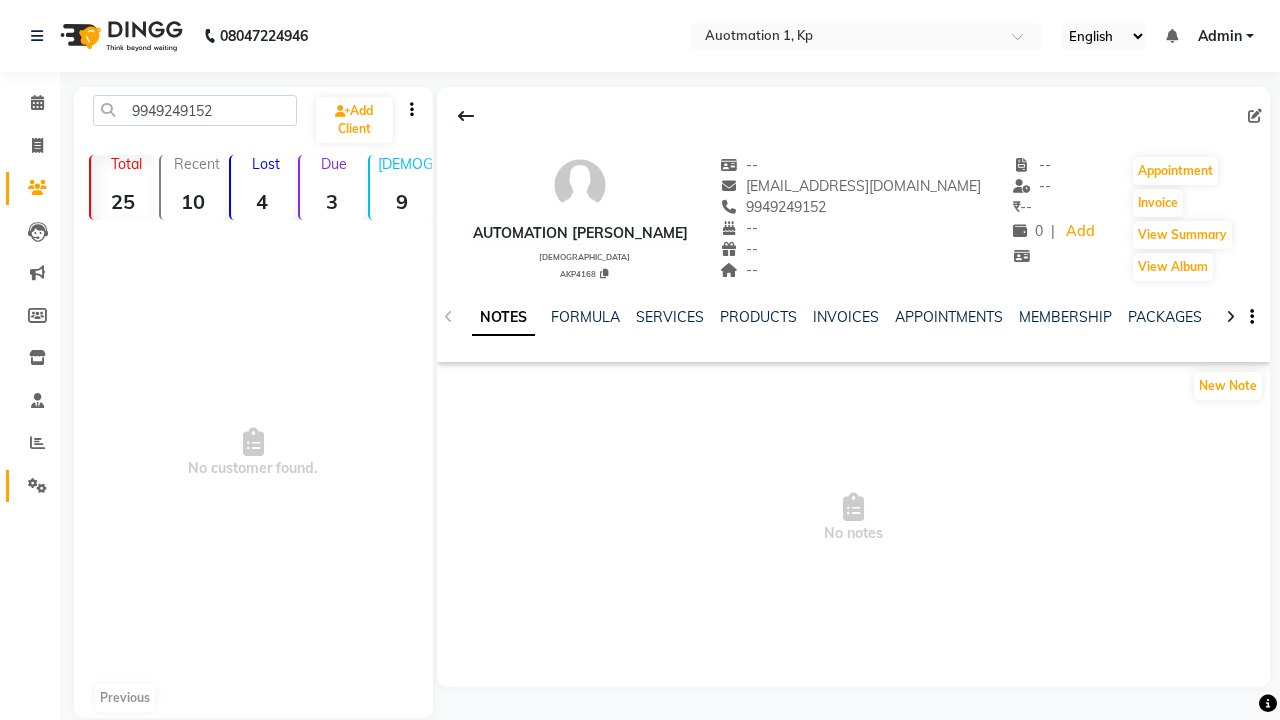 click 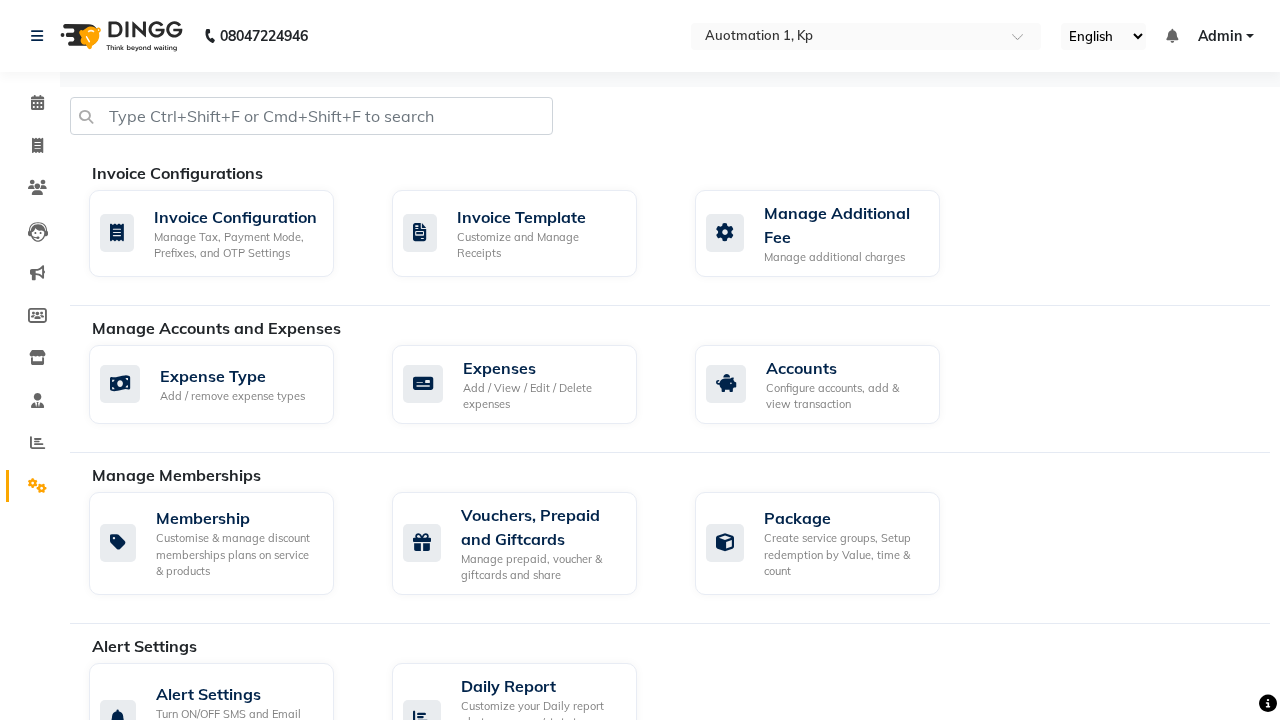 click on "Manage reset opening cash, change password." 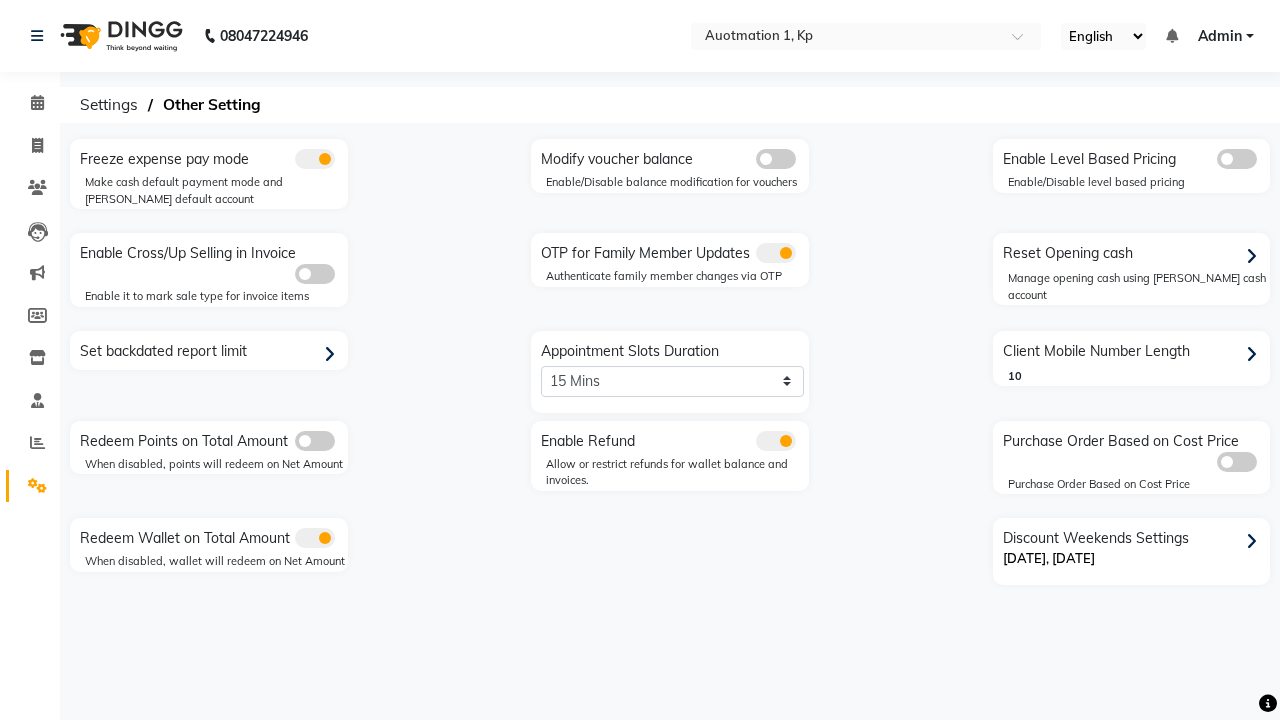 click 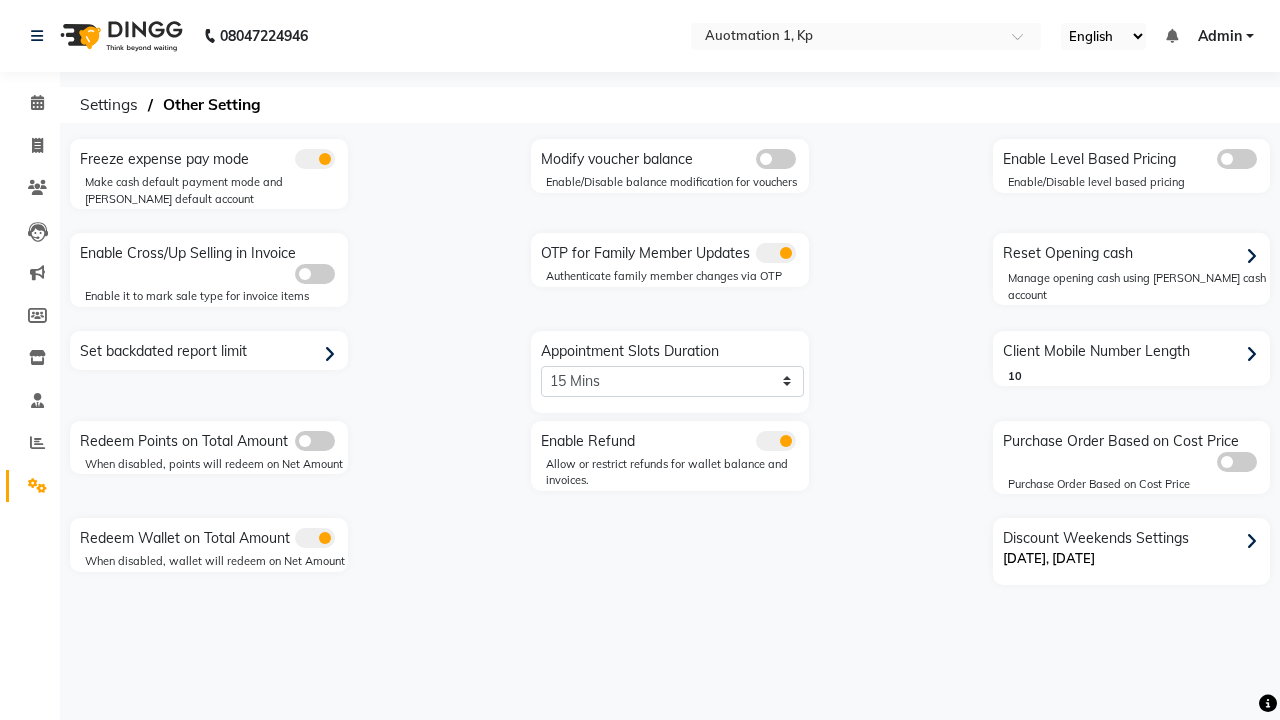 click 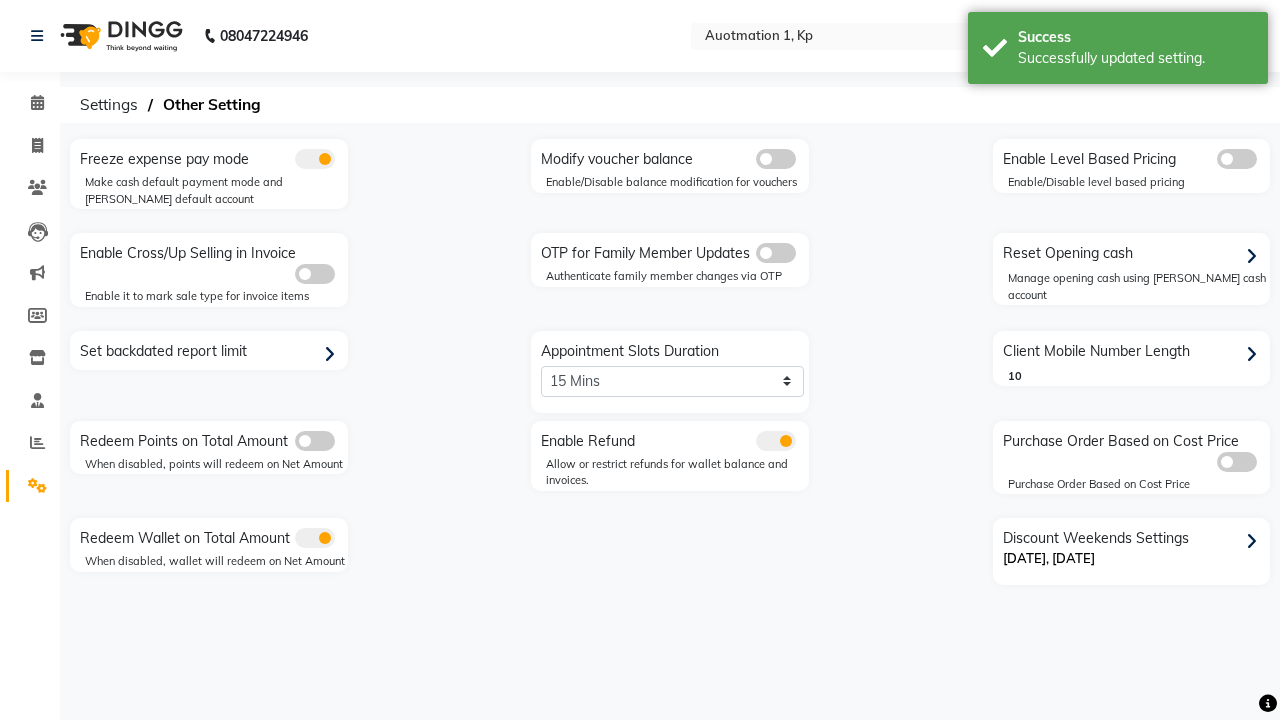 scroll, scrollTop: 0, scrollLeft: 5, axis: horizontal 